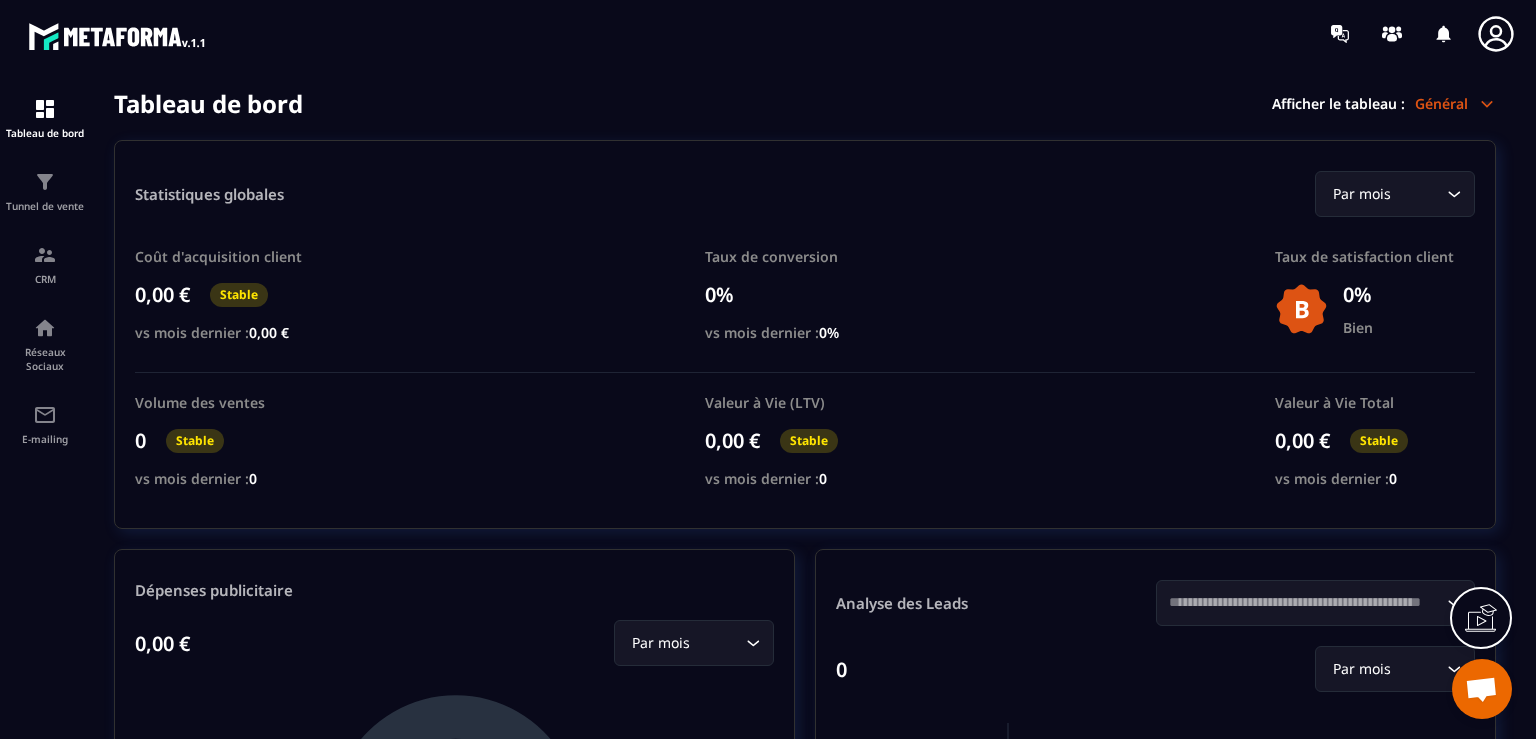 scroll, scrollTop: 0, scrollLeft: 0, axis: both 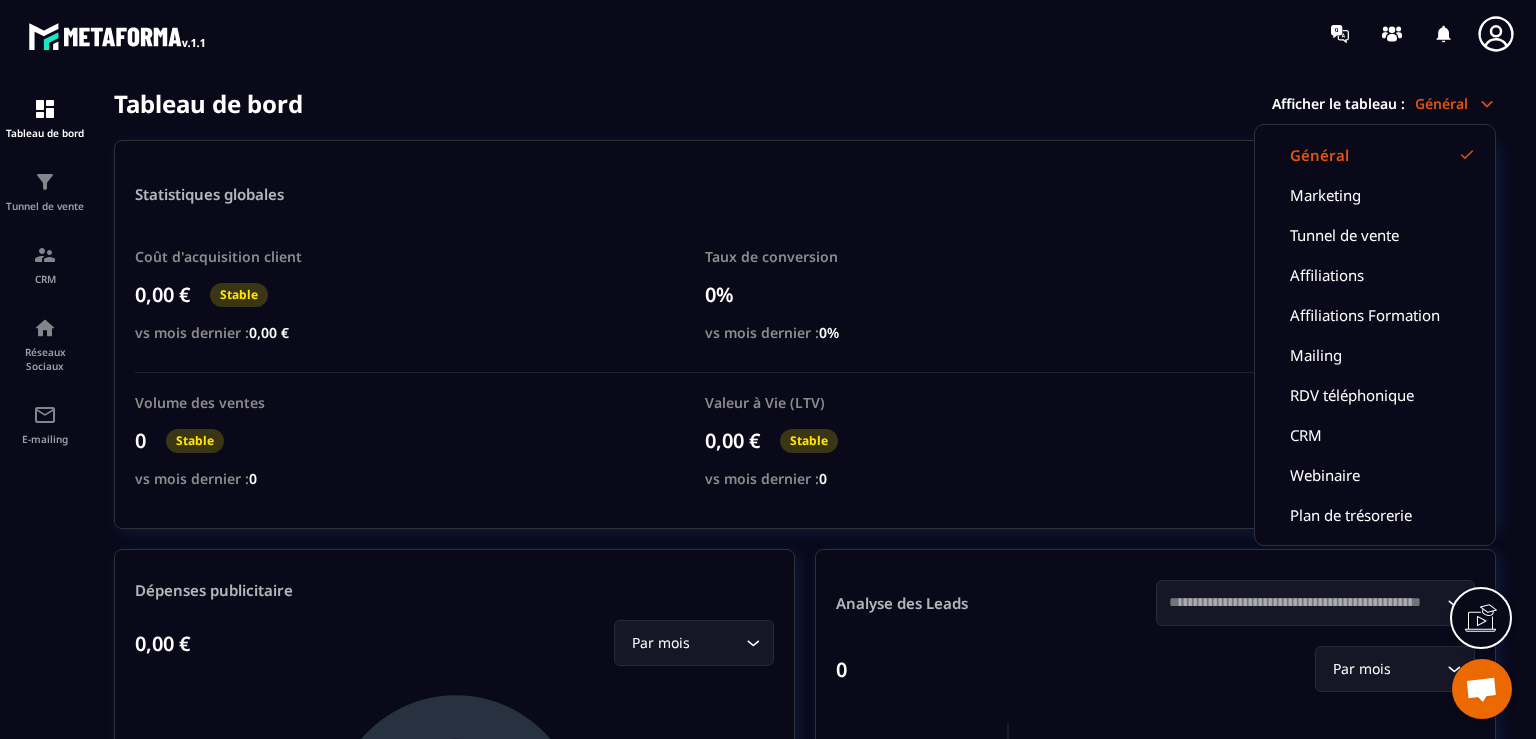 click at bounding box center [118, 36] 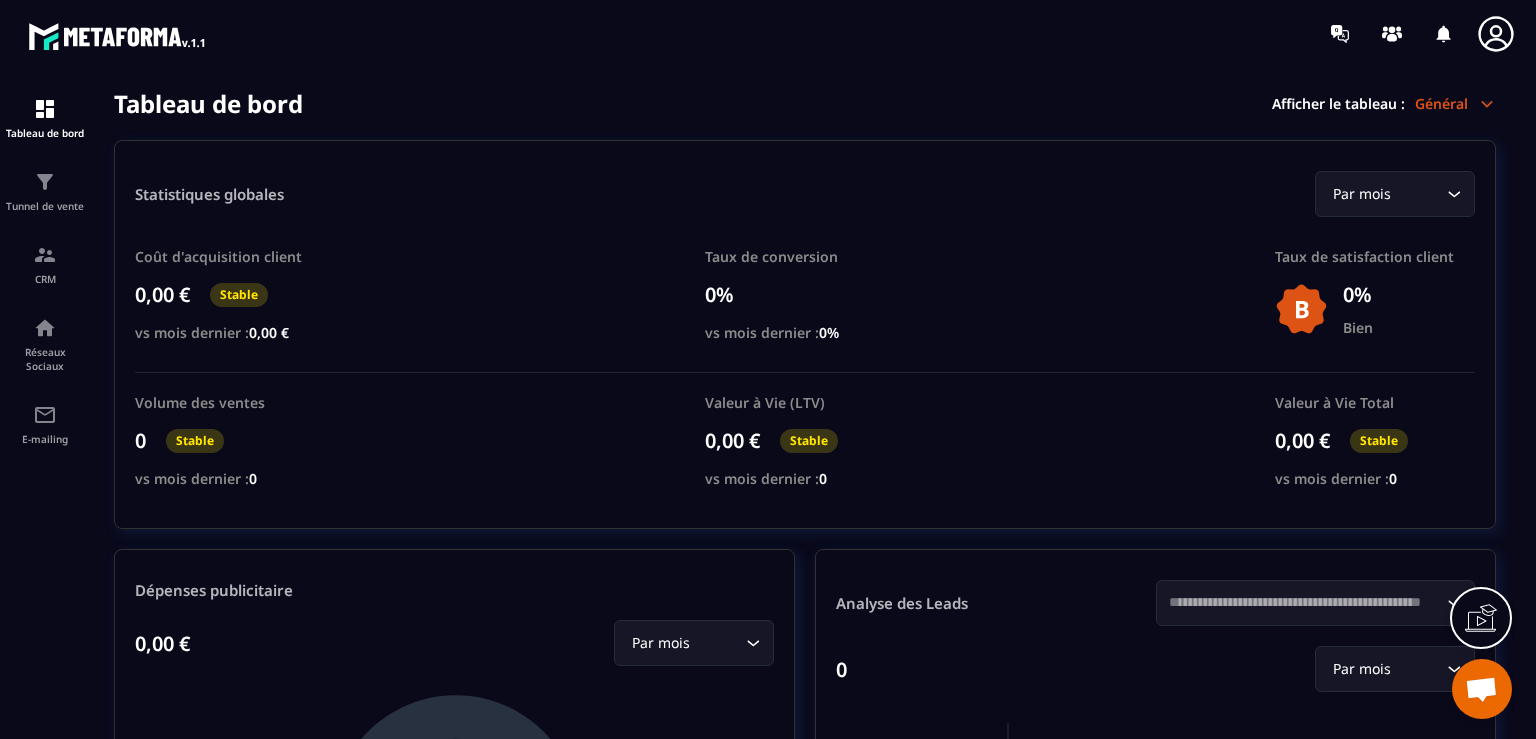 click at bounding box center [118, 36] 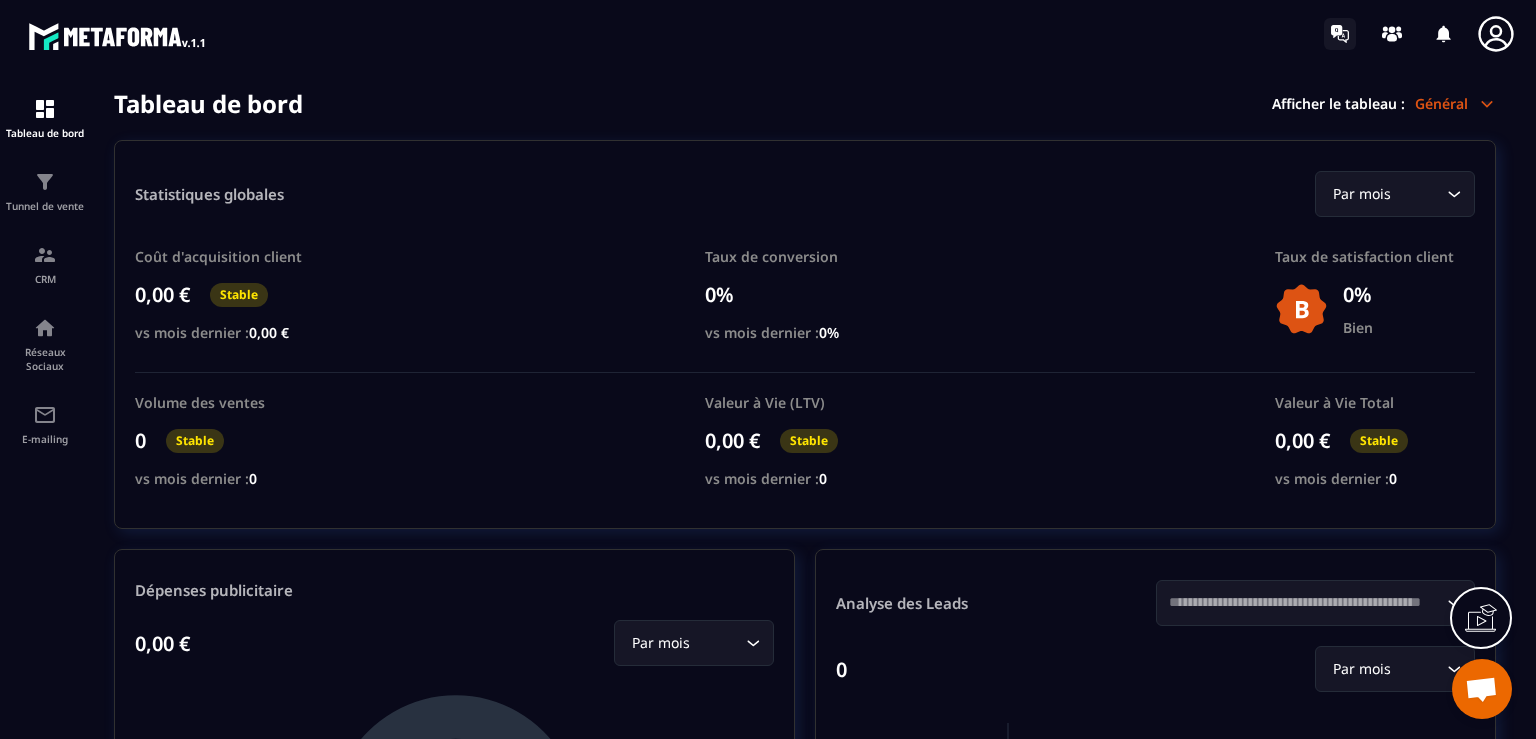 click 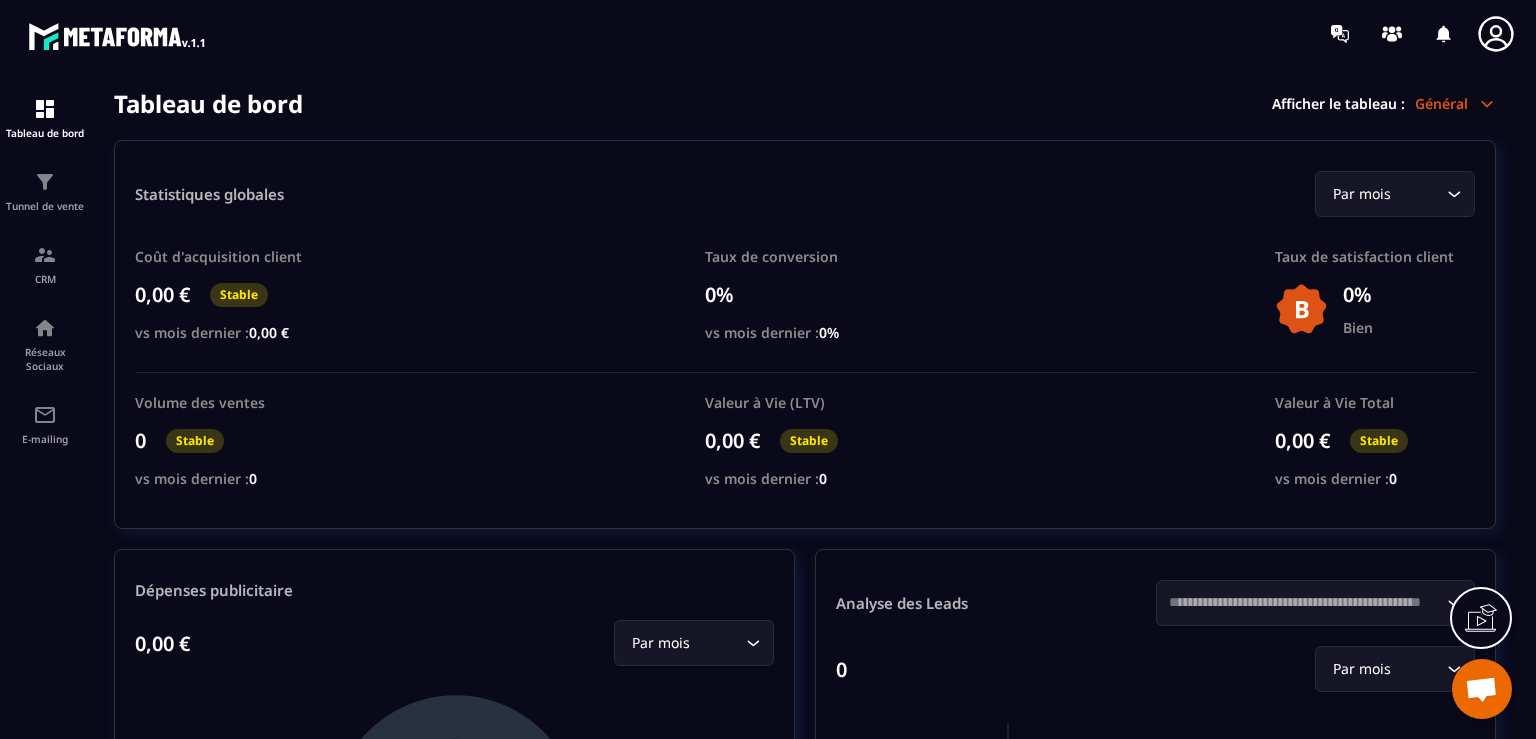 click 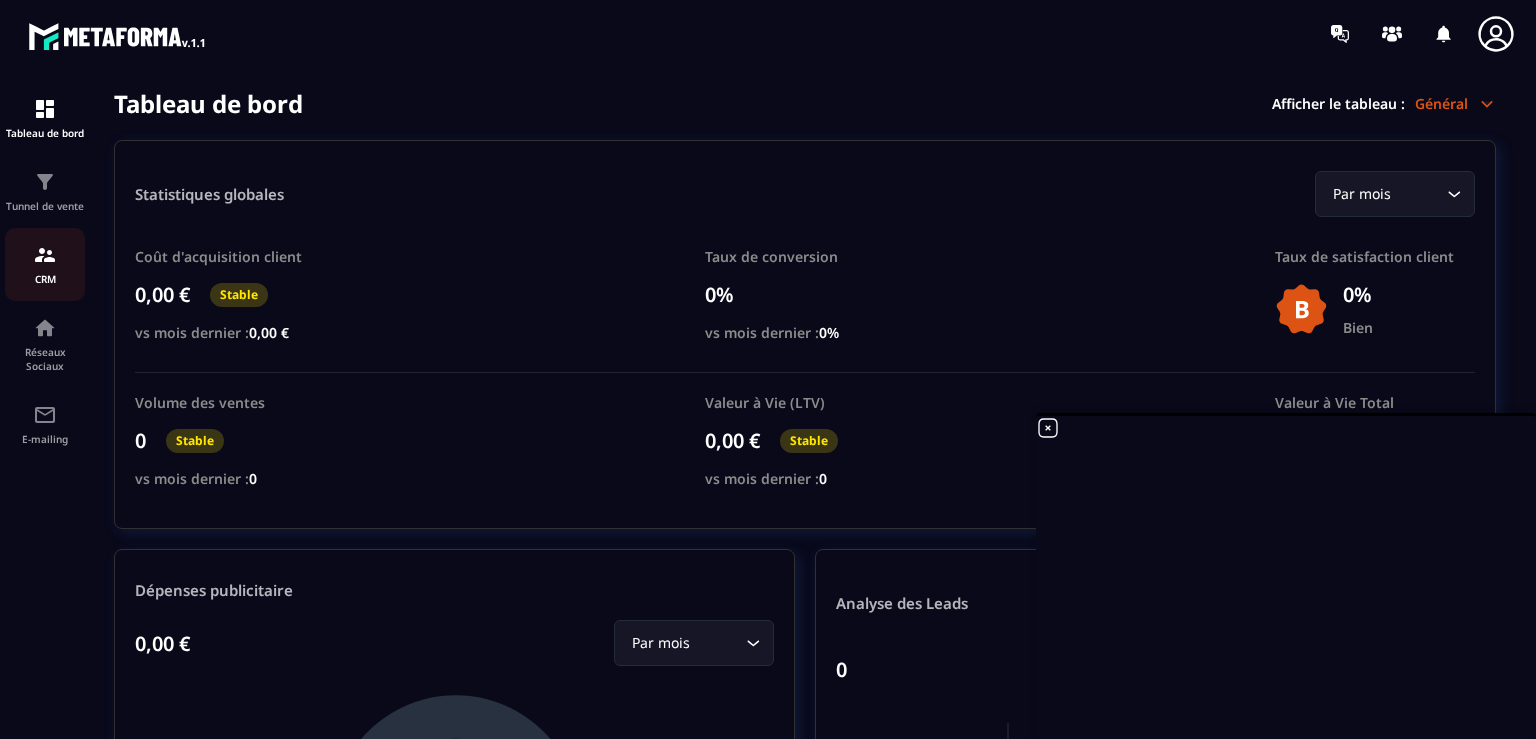 click on "CRM" at bounding box center (45, 279) 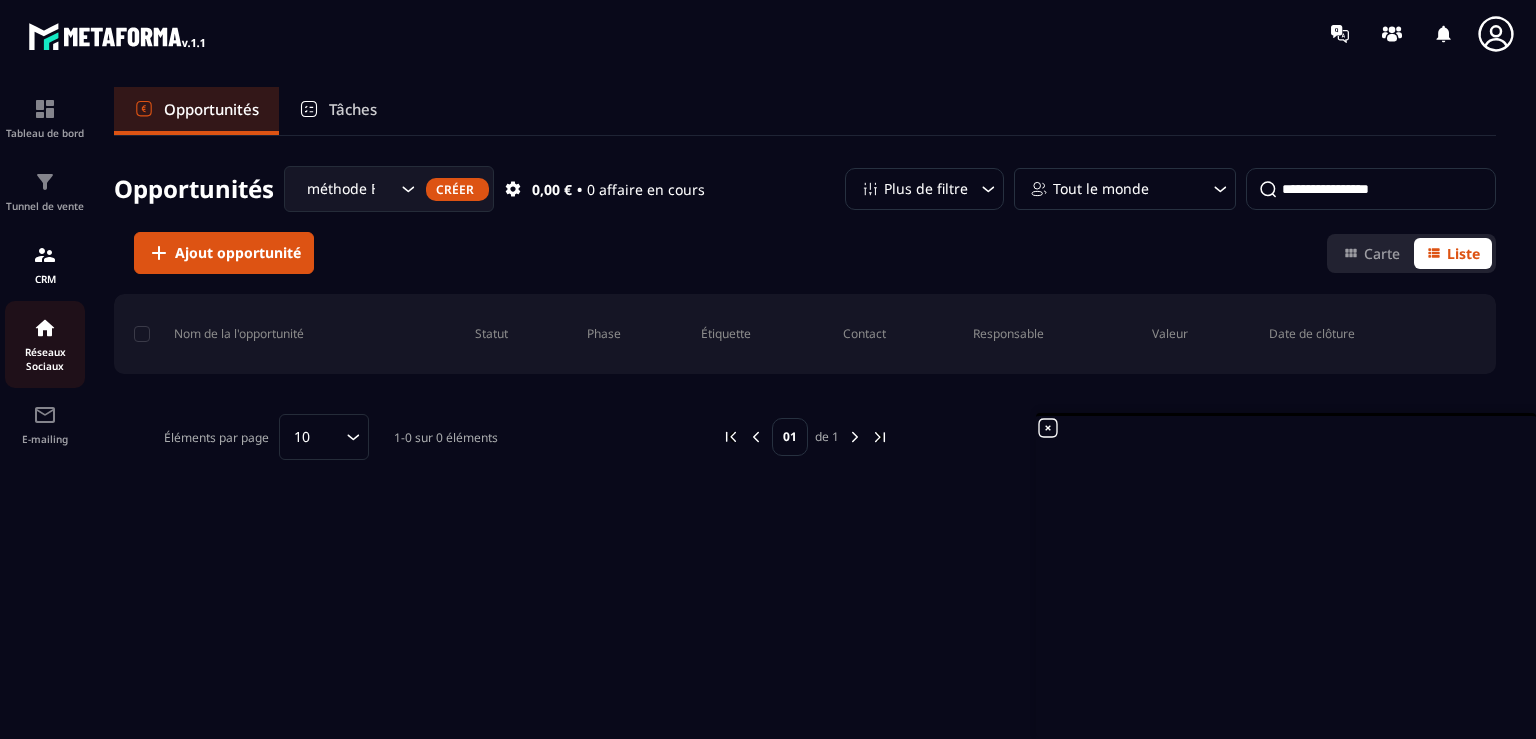 click on "Réseaux Sociaux" at bounding box center [45, 359] 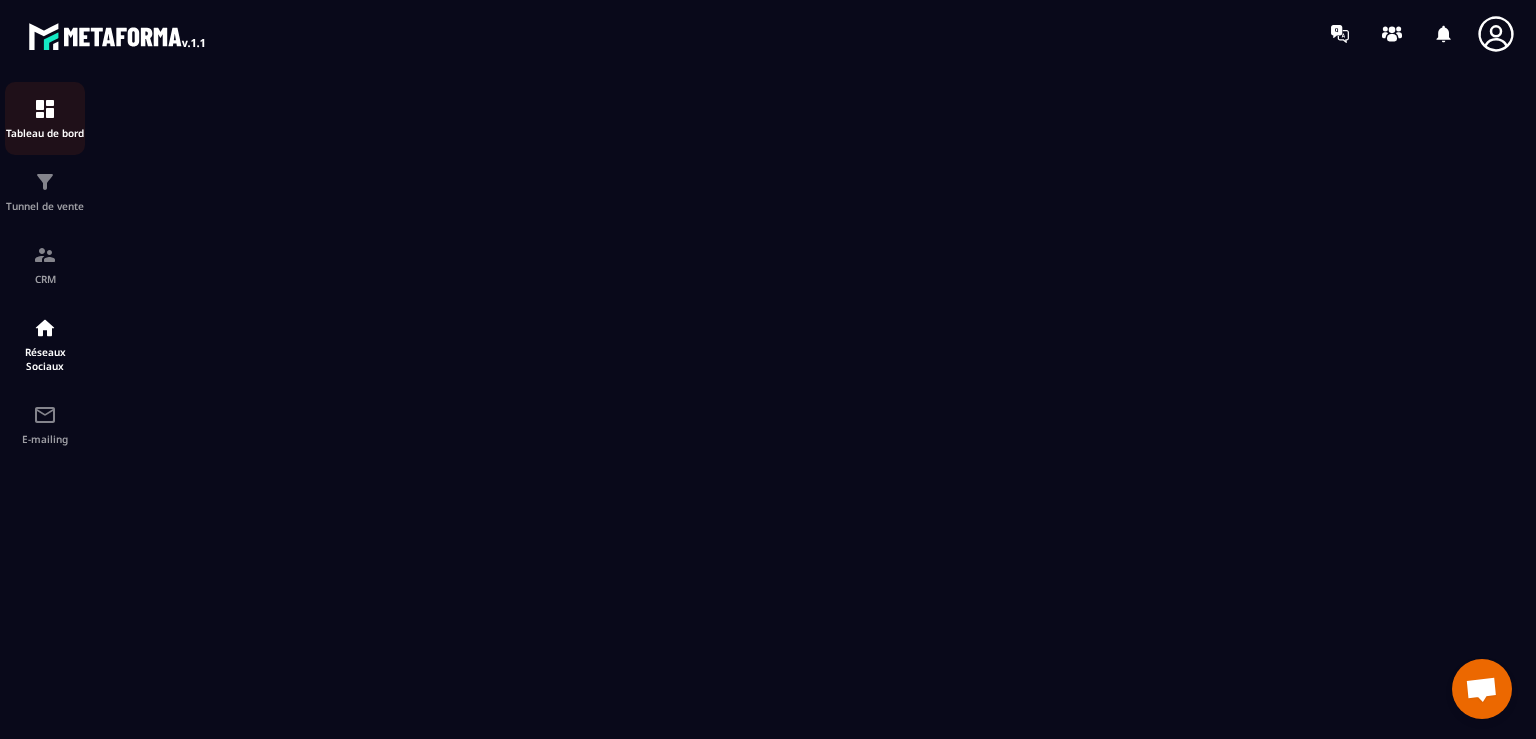 click on "Tableau de bord" at bounding box center (45, 133) 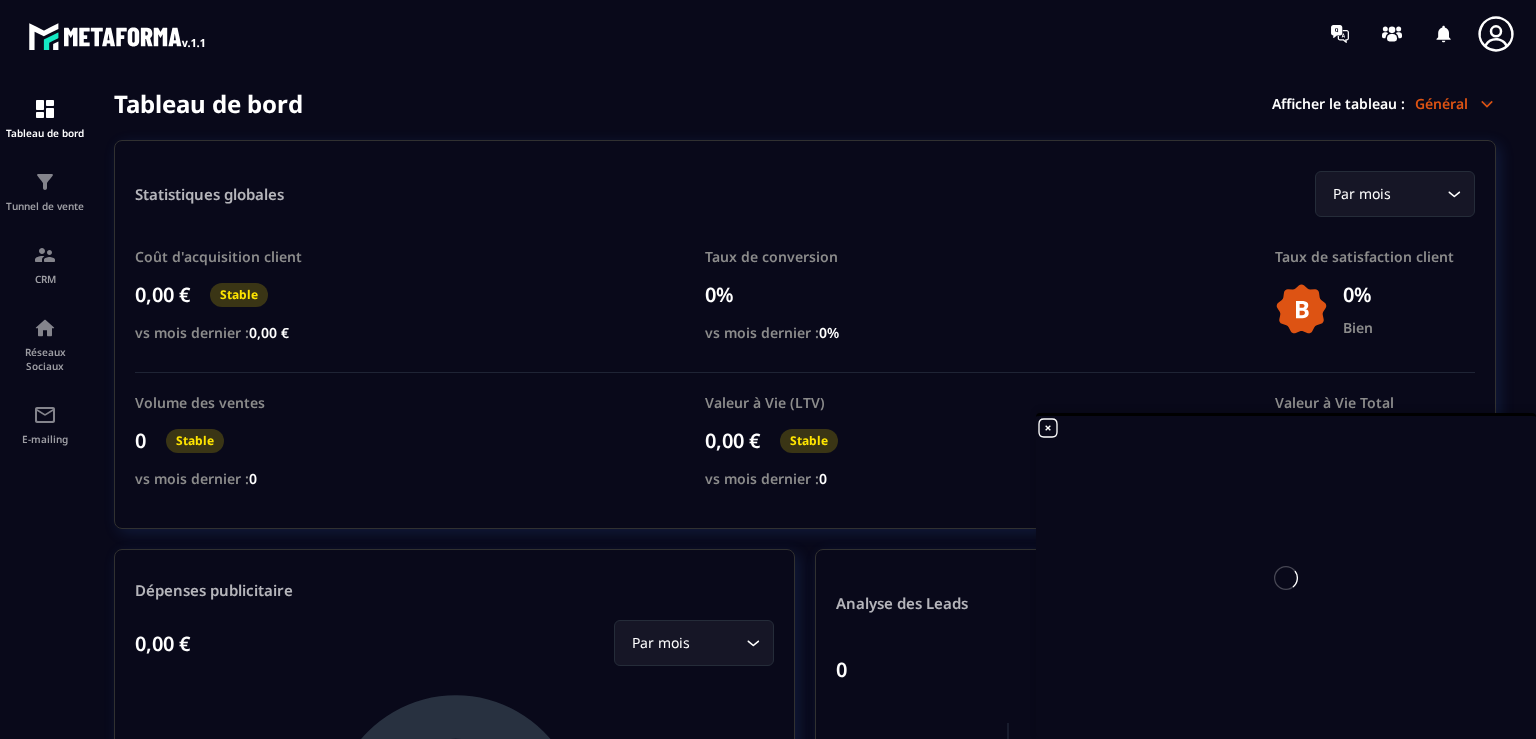 click on "Général" at bounding box center (1455, 103) 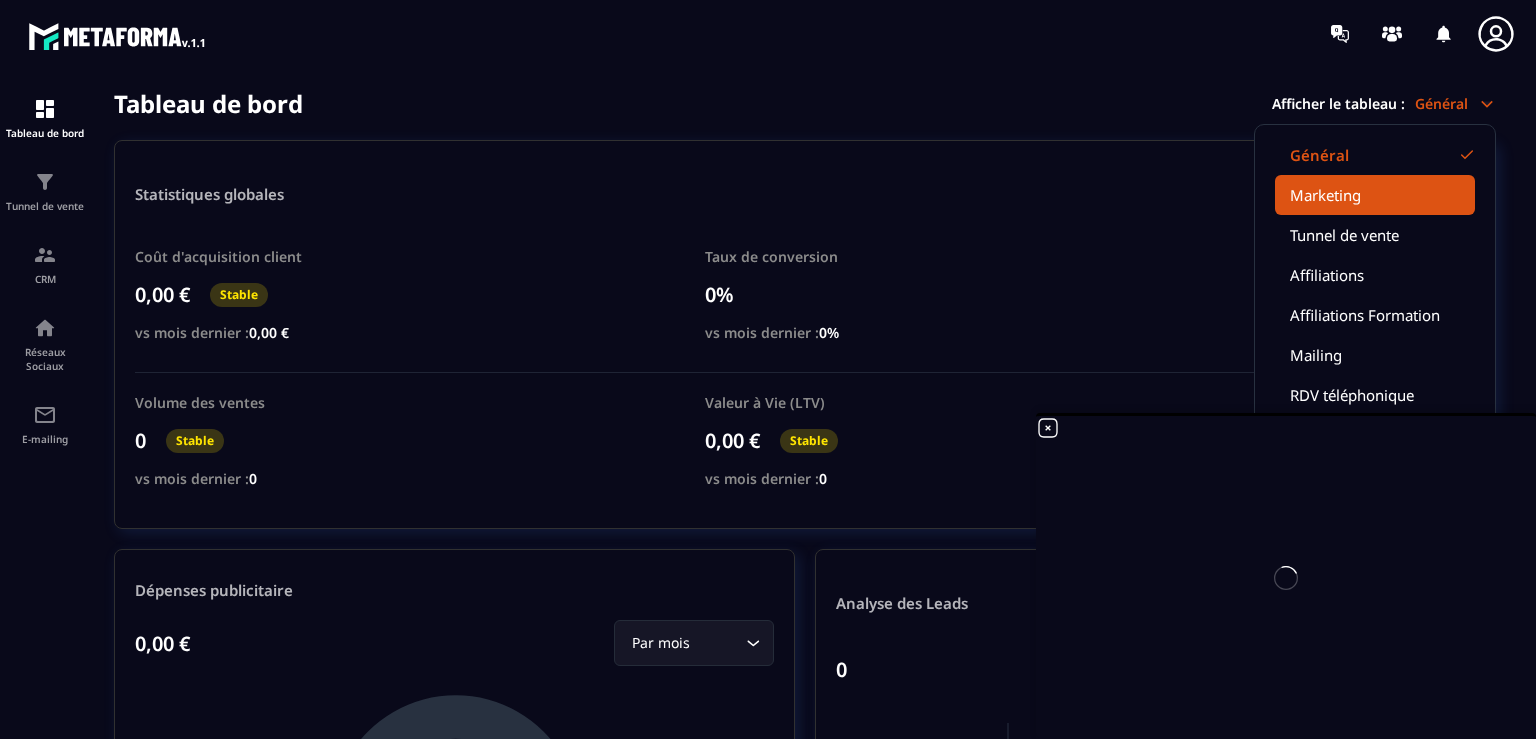 click on "Marketing" at bounding box center [1375, 195] 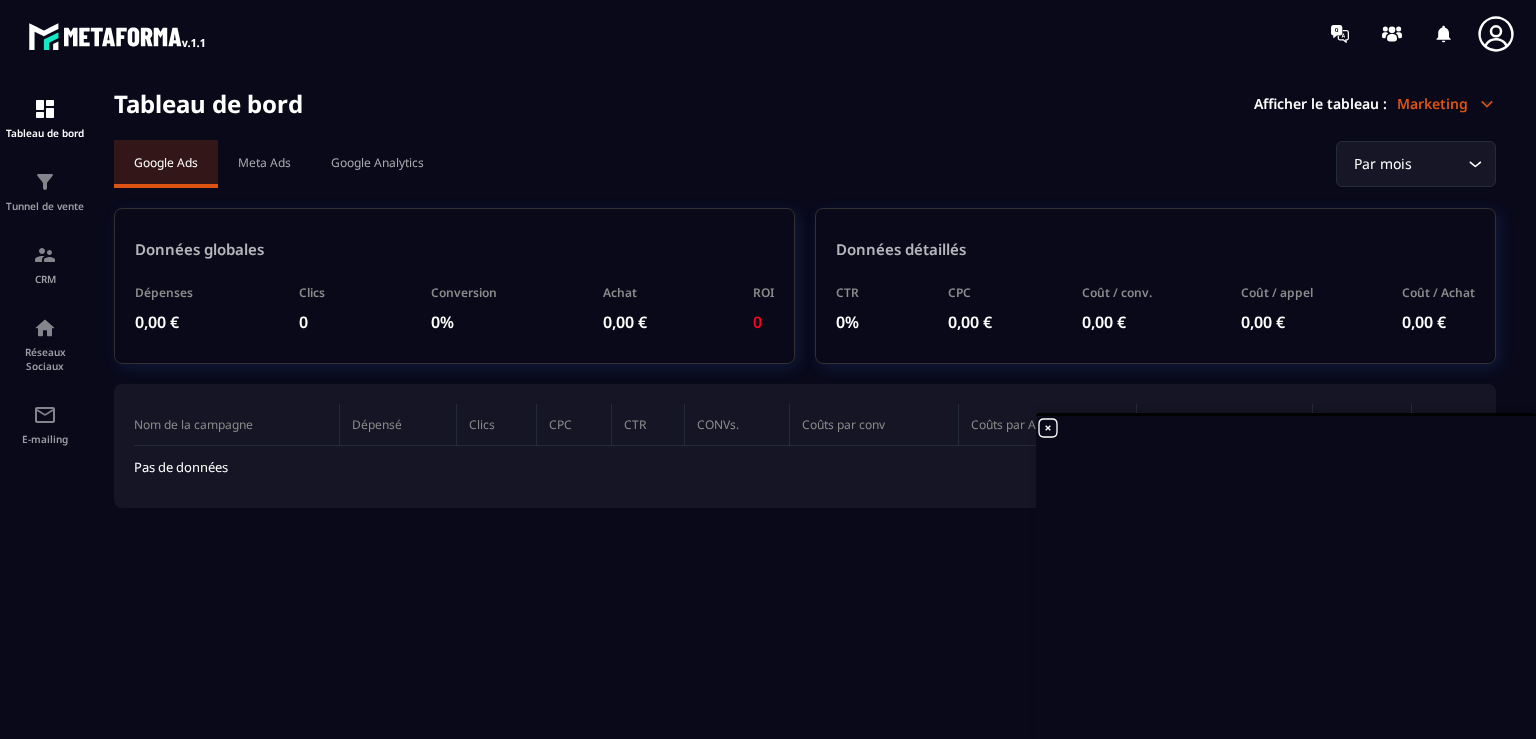 click on "Marketing" at bounding box center (1446, 103) 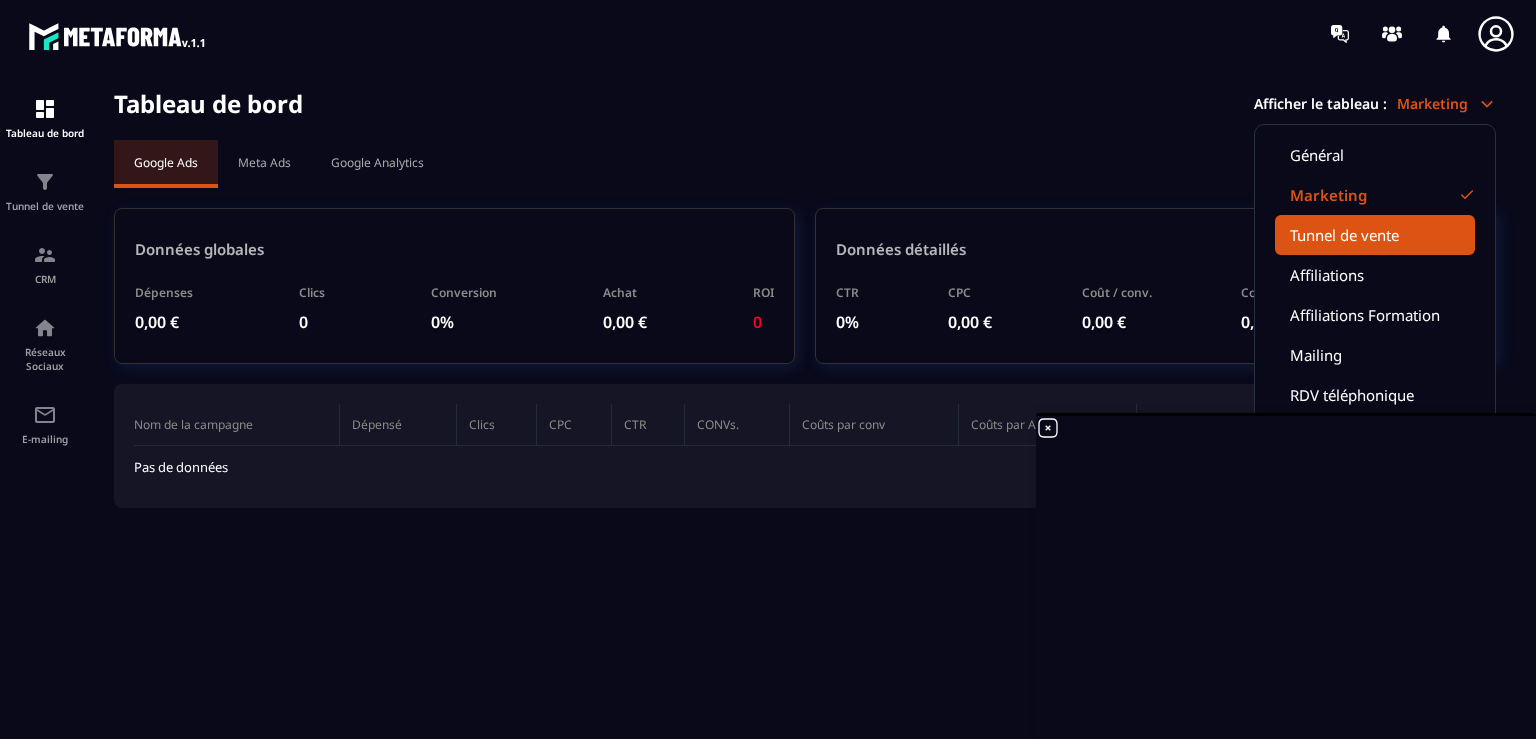 click on "Tunnel de vente" at bounding box center (1375, 235) 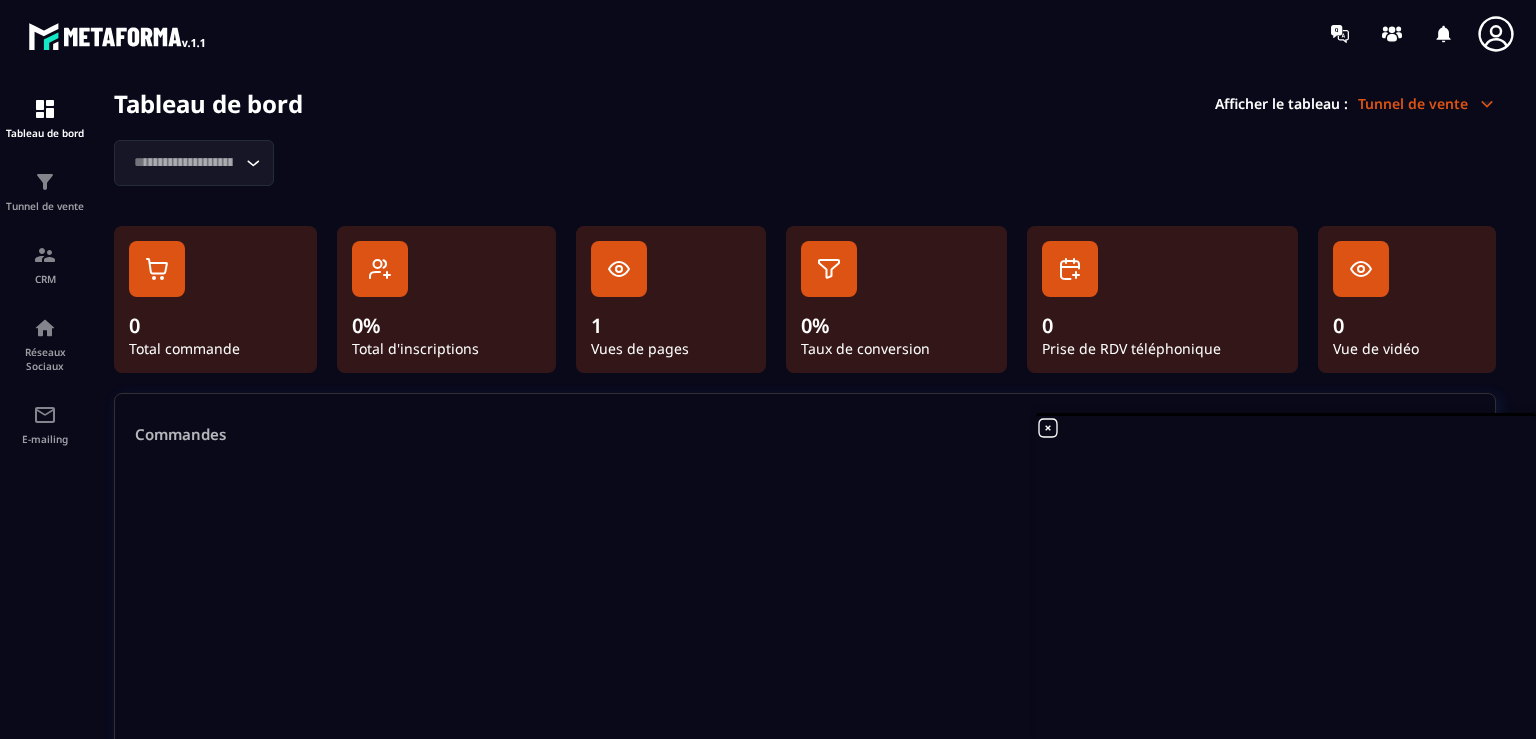 click on "Tunnel de vente" at bounding box center [1427, 103] 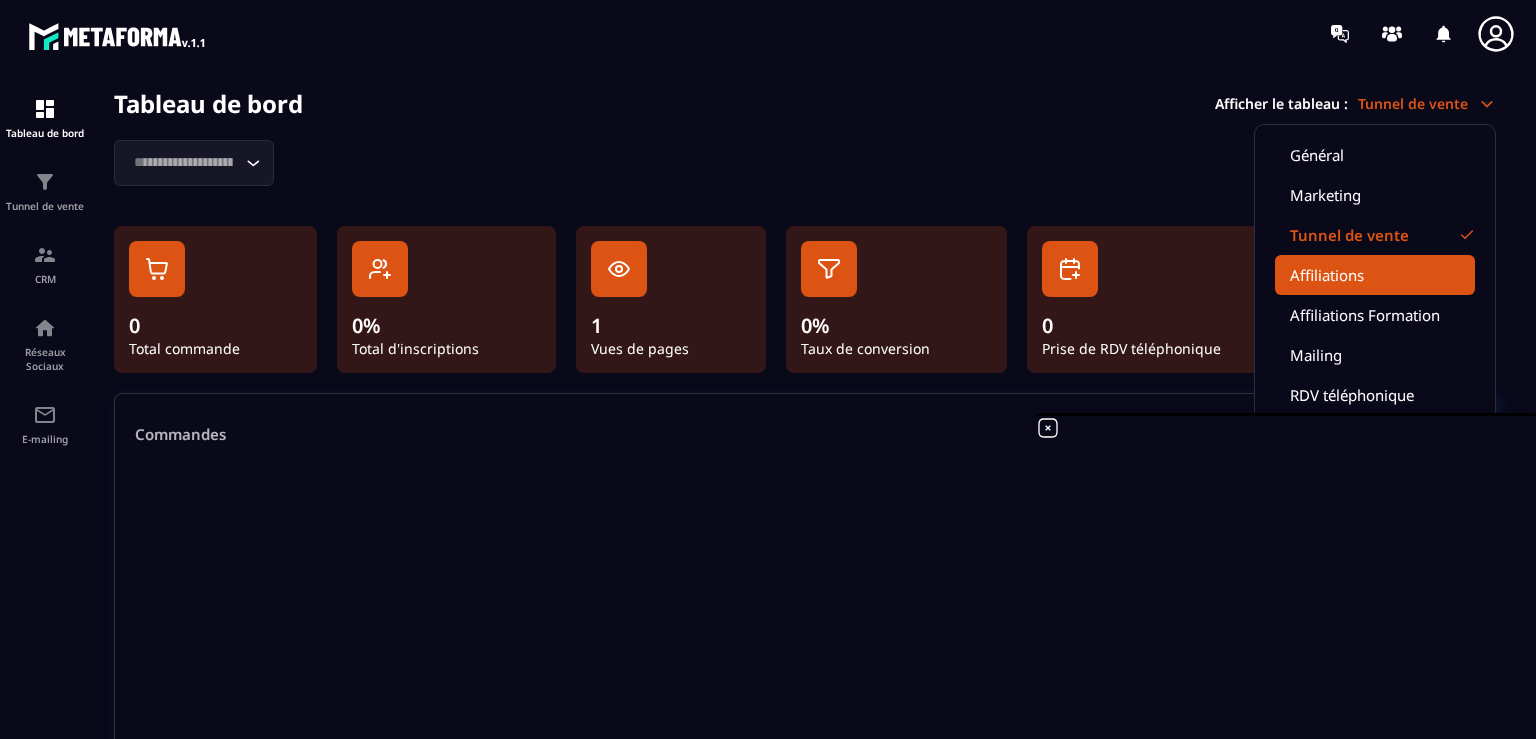 click on "Affiliations" at bounding box center (1375, 275) 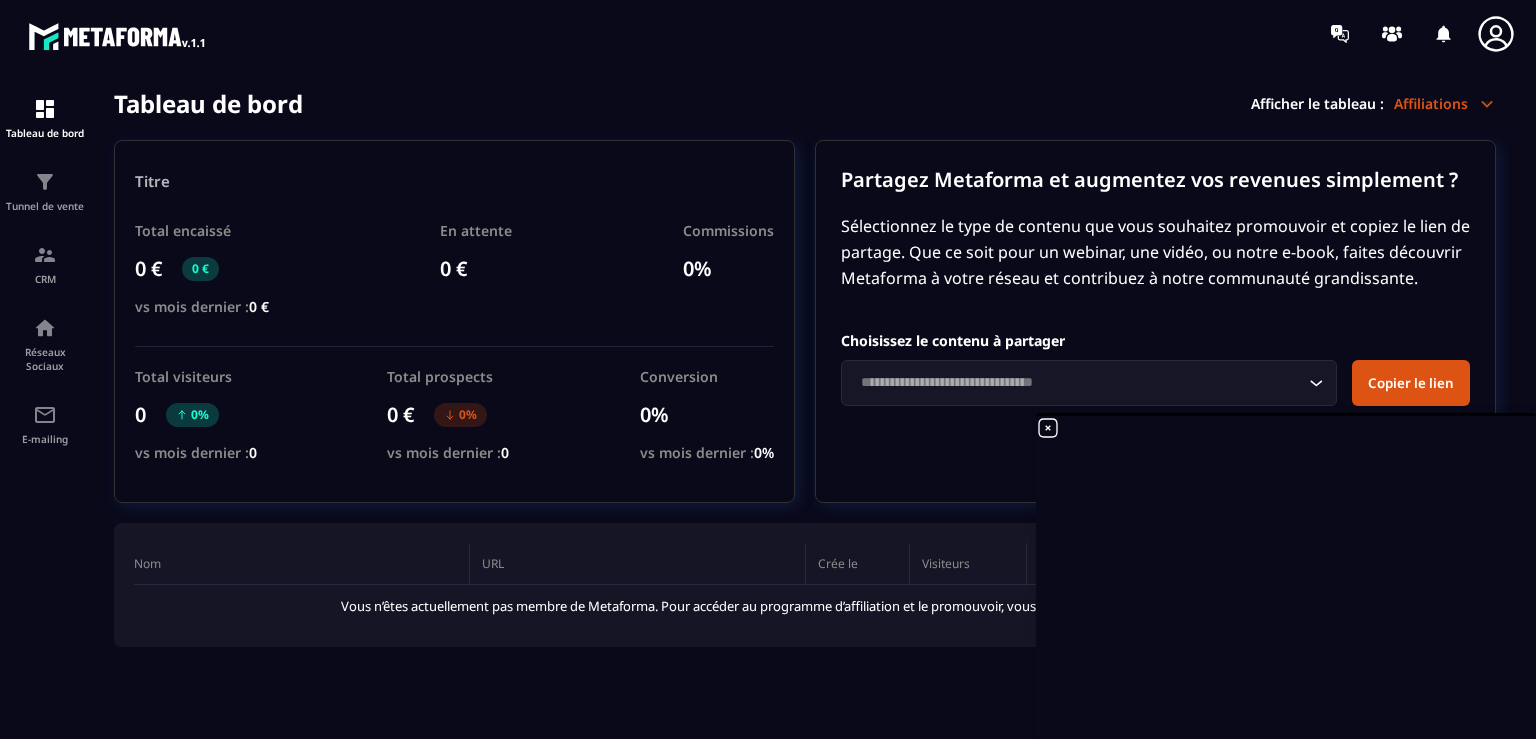 click 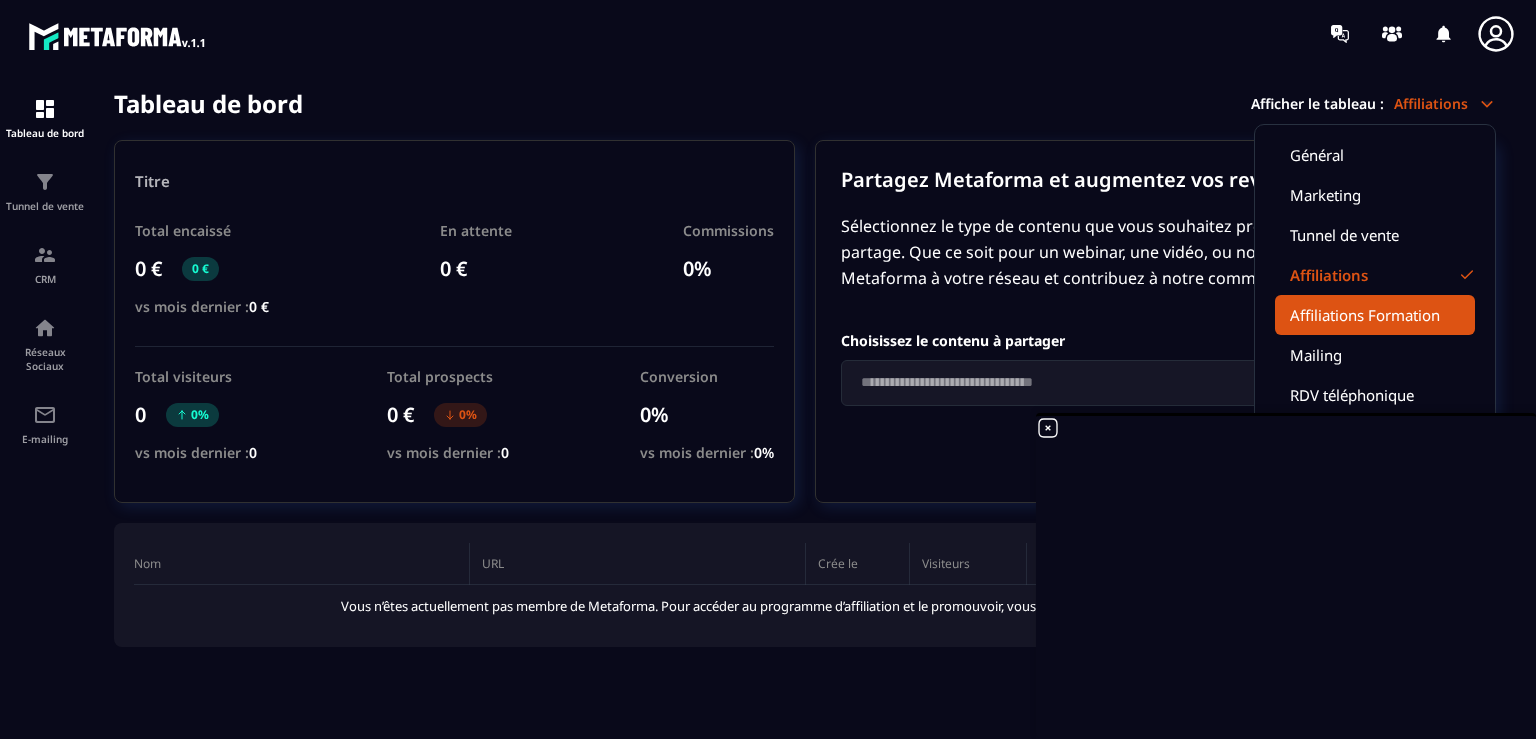 click on "Affiliations Formation" at bounding box center [1375, 315] 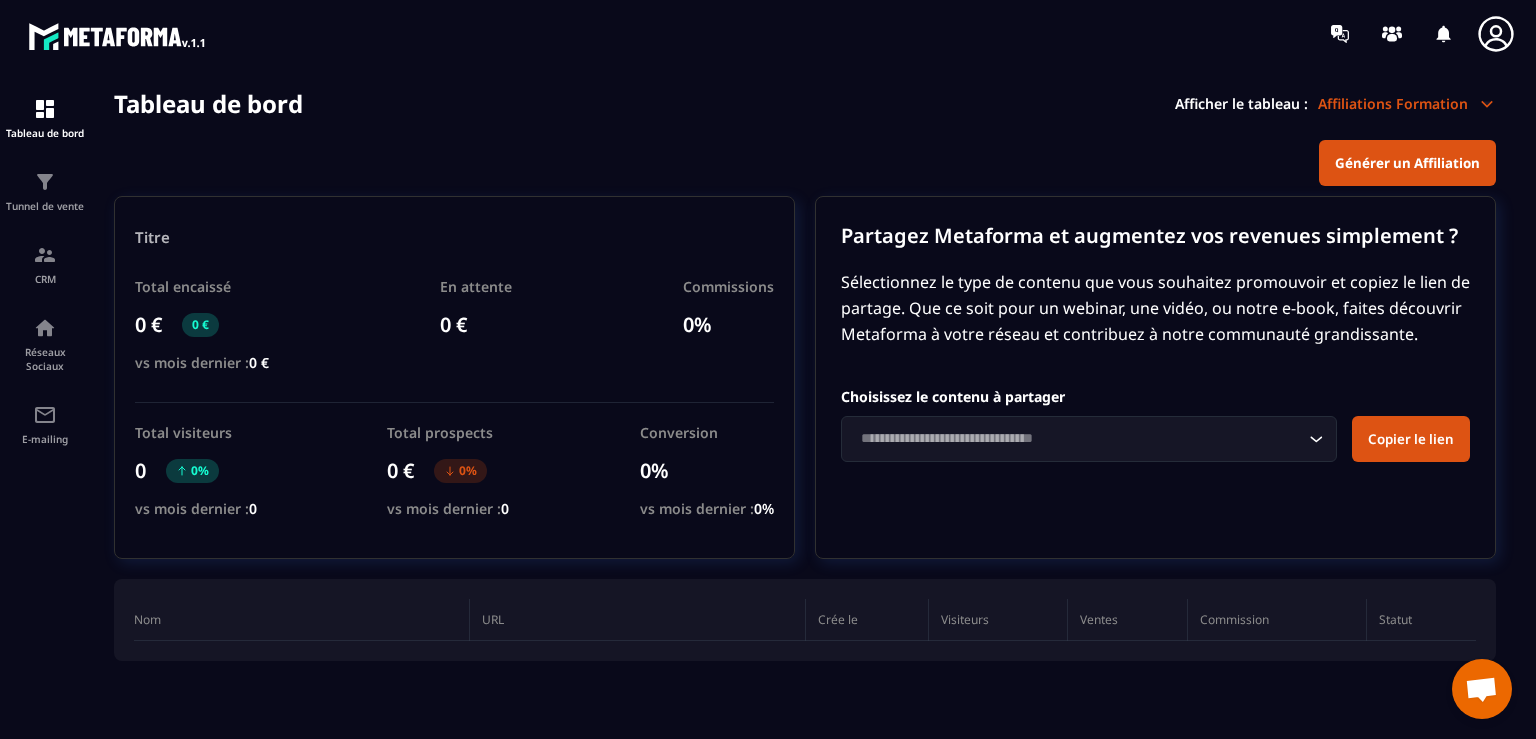 click on "Affiliations Formation" at bounding box center [1407, 103] 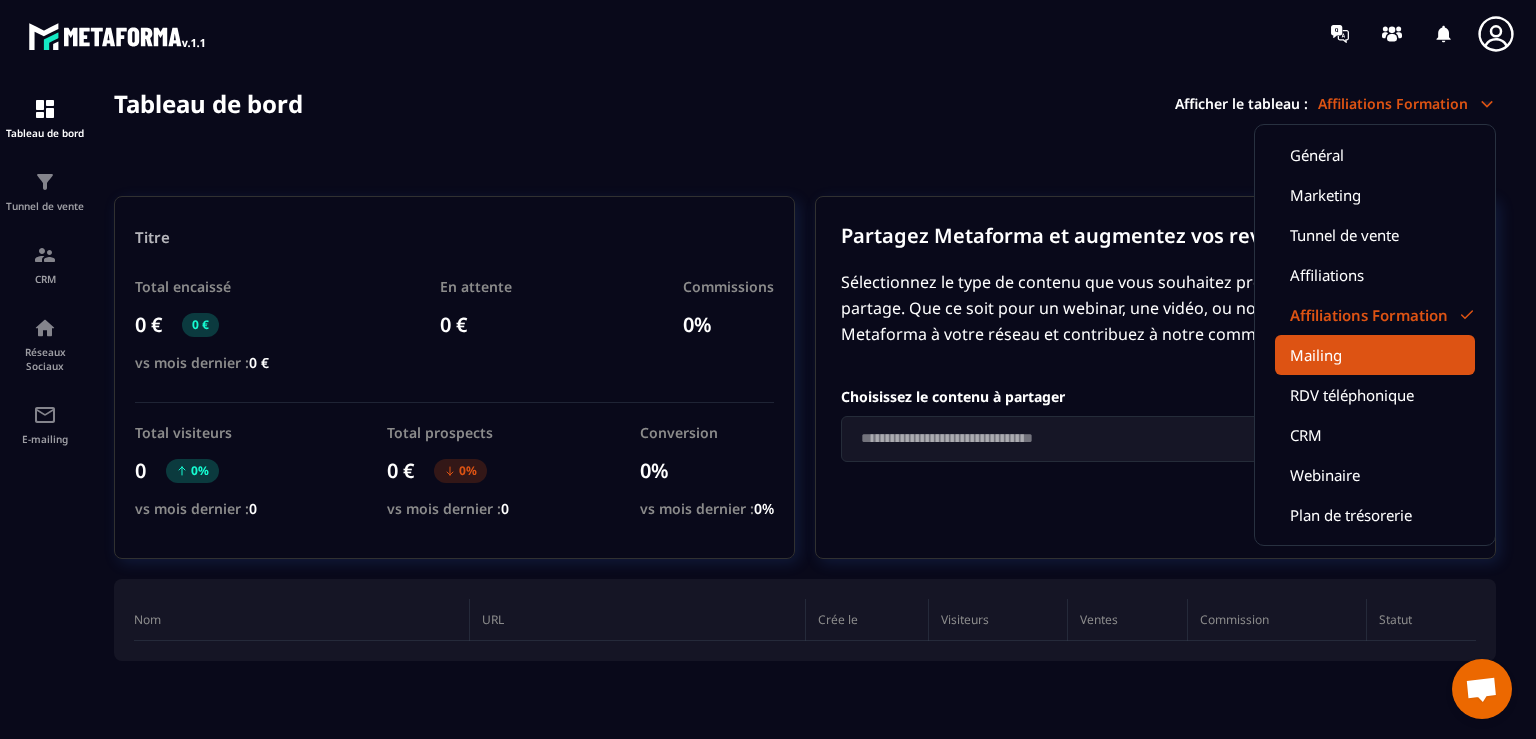 click on "Mailing" at bounding box center (1375, 355) 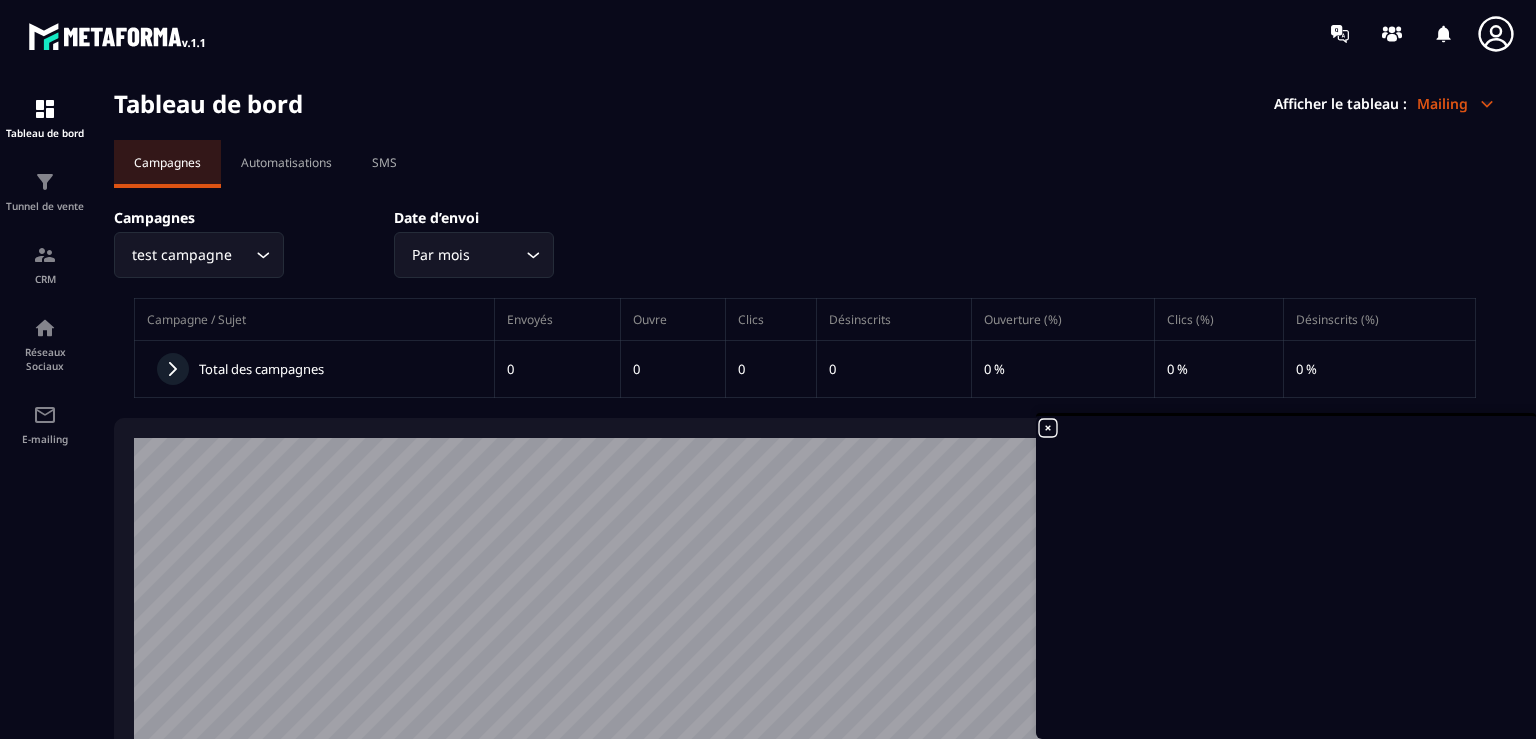 click on "Mailing" at bounding box center [1456, 103] 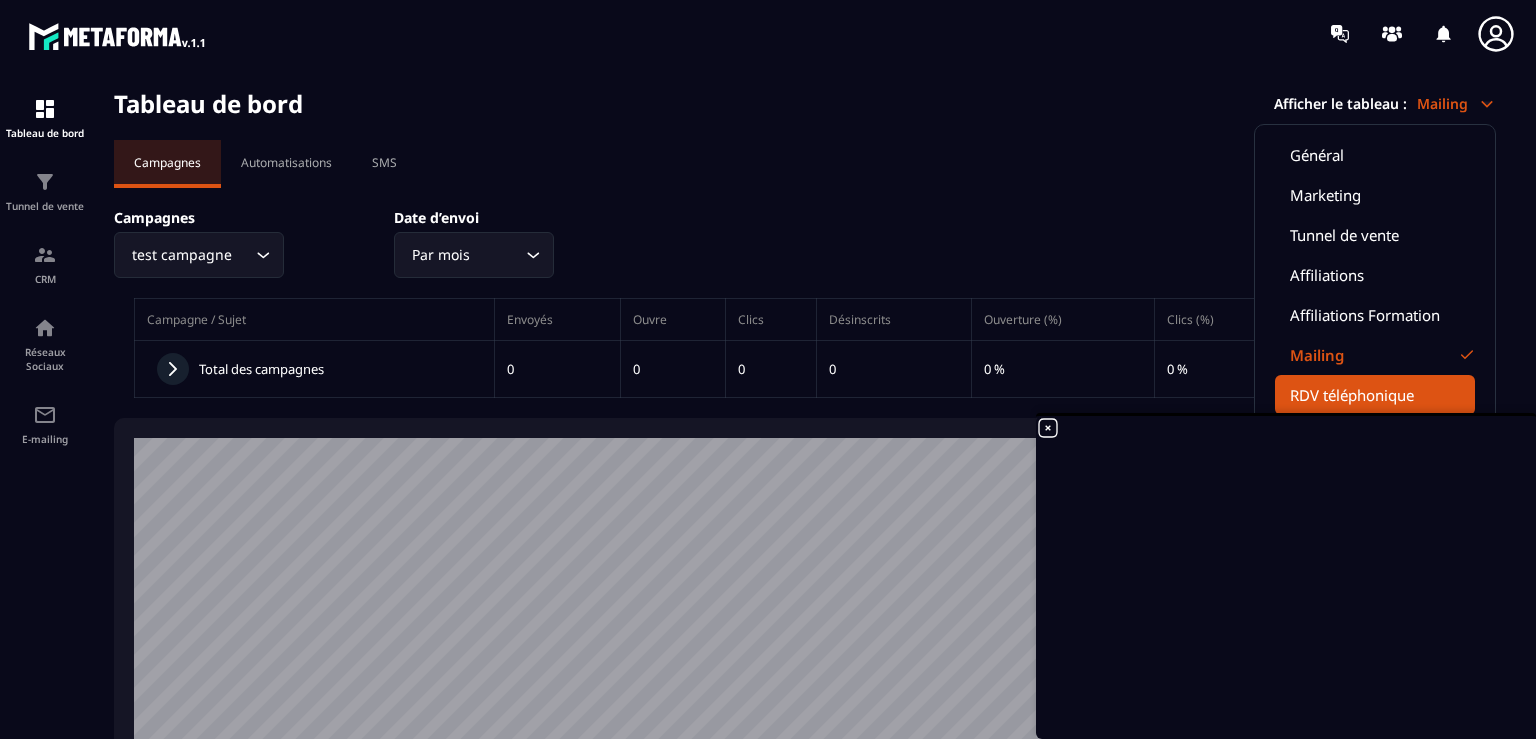 click on "RDV téléphonique" at bounding box center [1375, 395] 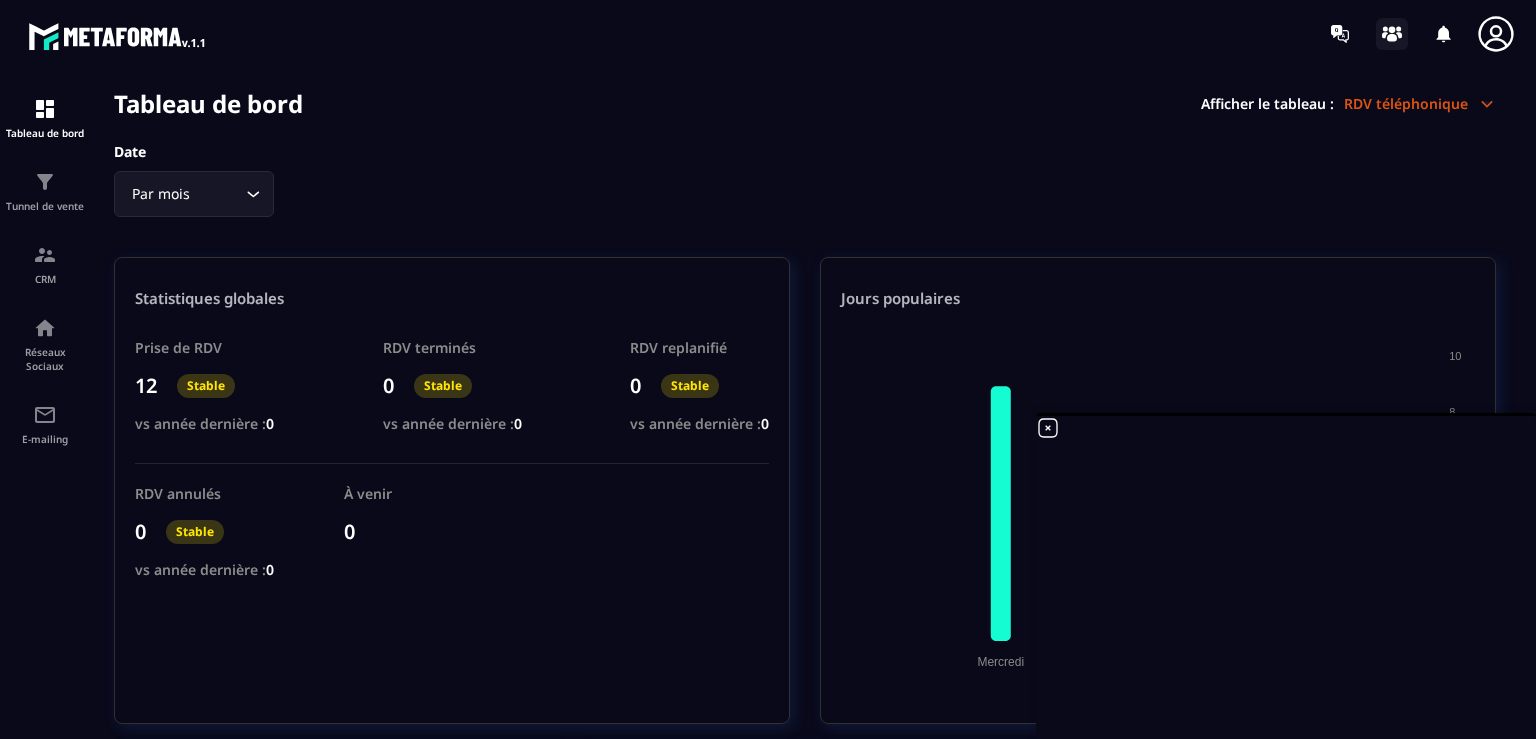click 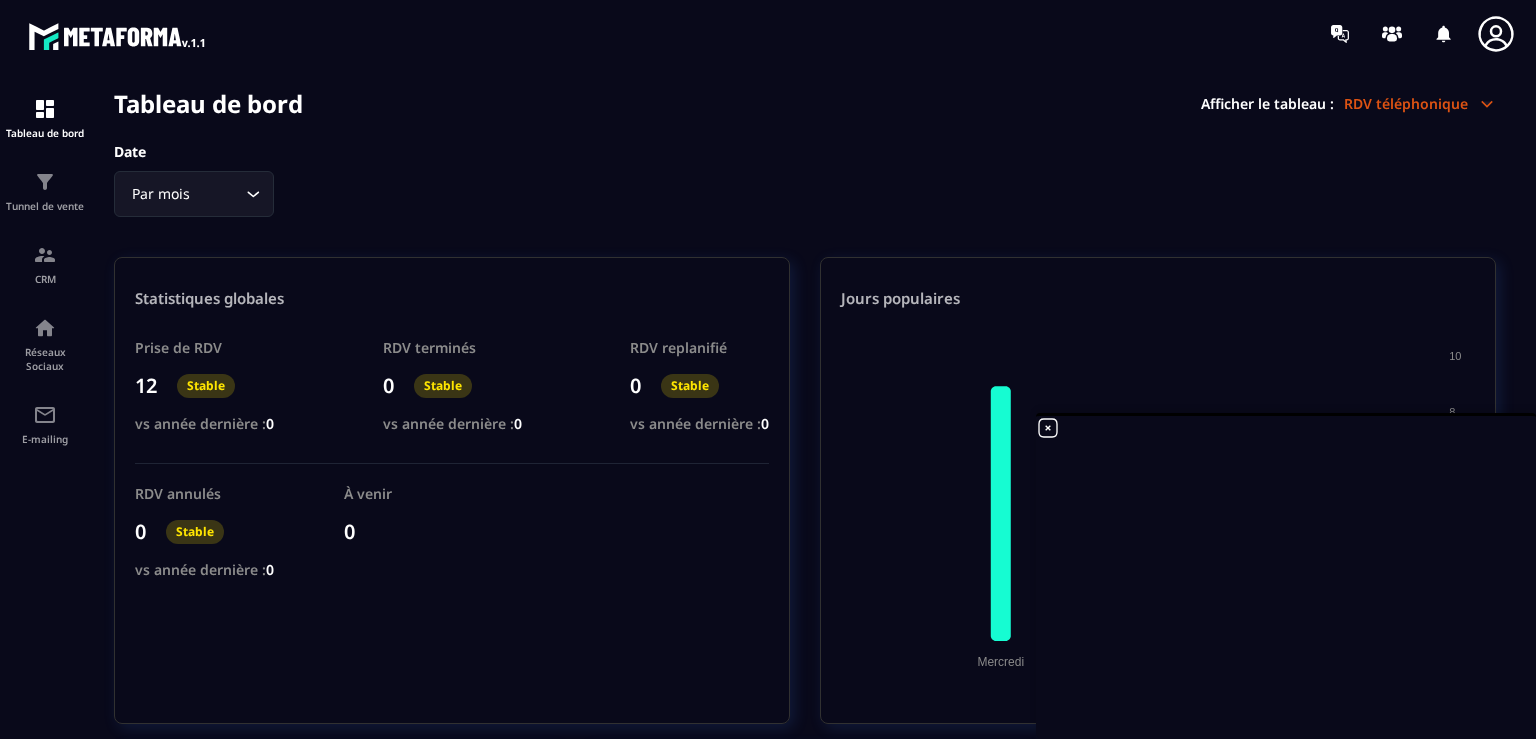 click on "Date Par mois Loading... Statistiques globales Prise de RDV 12 Stable vs année dernière :  0 RDV terminés 0 Stable vs année dernière :  0 RDV replanifié 0 Stable vs année dernière :  0 RDV annulés 0 Stable vs année dernière :  0 À venir 0 Jours populaires 10 10 8 8 6 6 4 4 2 2 0 0  Mercredi  Mercredi  Vendredi  Vendredi  Mercredi 9 Utilisateur avec le plus d’événements 0 0 1 1 2 2 3 3 4 4 5 5 Utilisateur avec le moins d’événements 0 0 1 1 2 2 3 3 4 4 5 5 Événements populaires Session stratégique  Nb d’événements 3 Session stratégique 3 /3 Conversion : 100%  Réservation d'événements d'activités Loading... Par mois Loading... Planificateur de vues Données remplies étape 1 Appels réservés Appels présents Contracté Collecté 0 0 0 0 0 0,00 €" at bounding box center [805, 873] 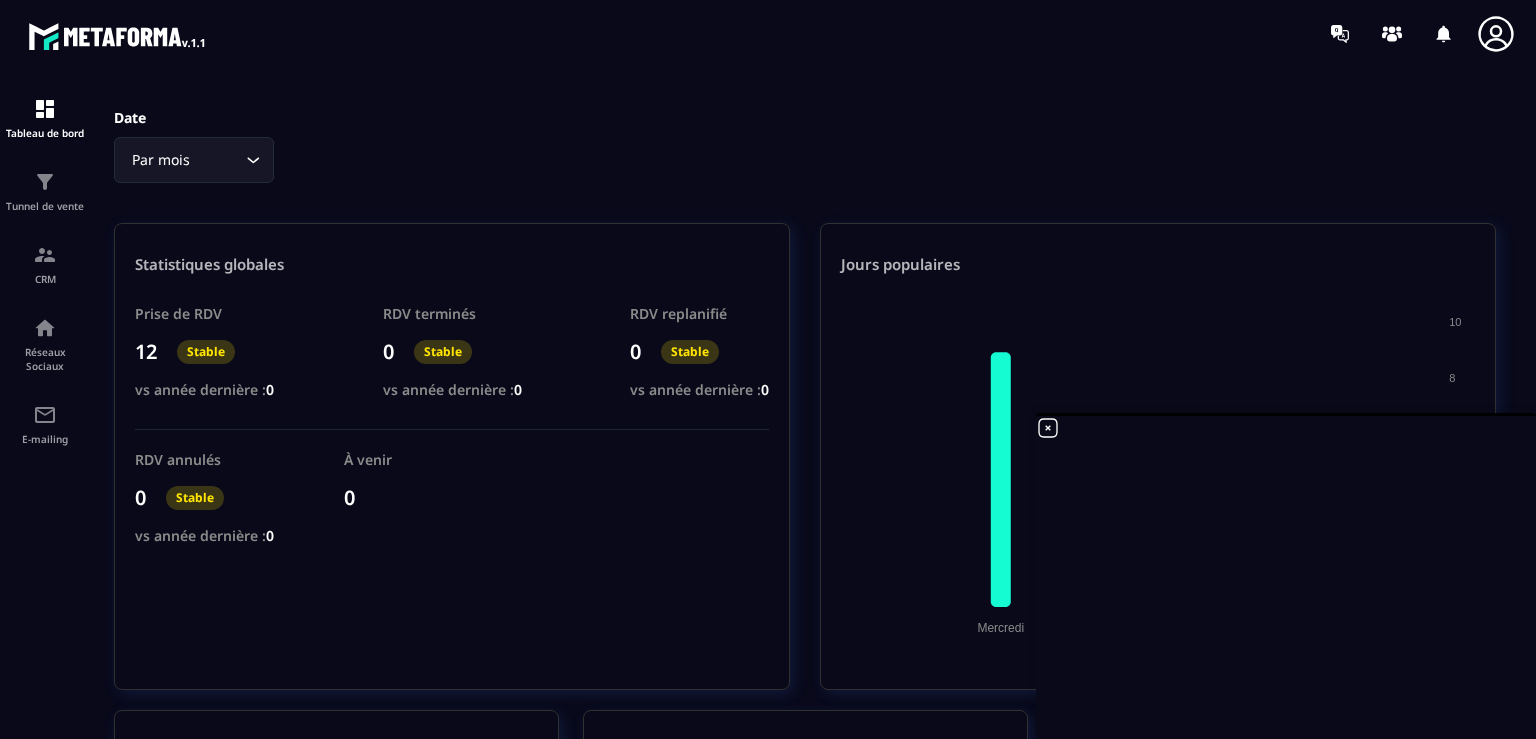 scroll, scrollTop: 0, scrollLeft: 0, axis: both 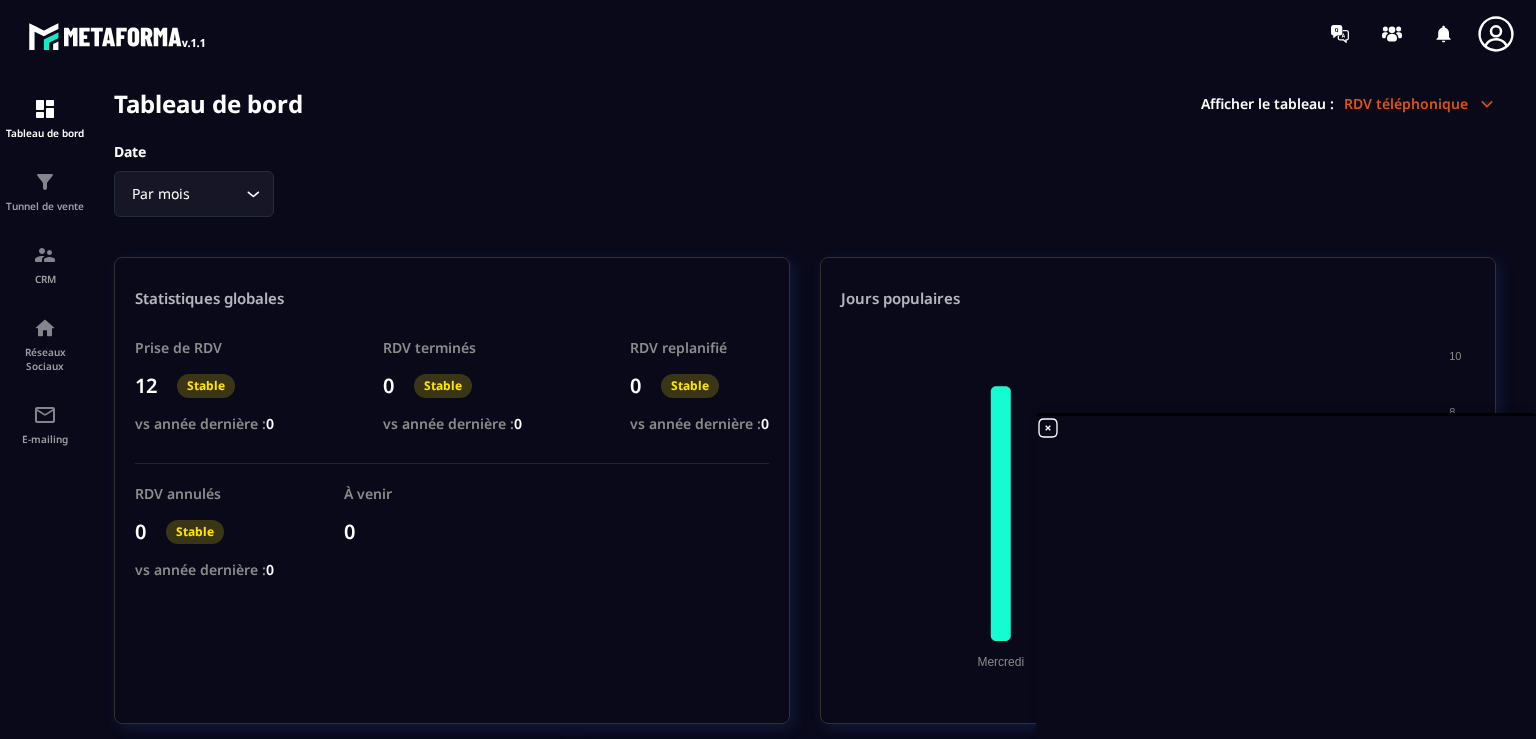 click on "RDV téléphonique" at bounding box center (1420, 103) 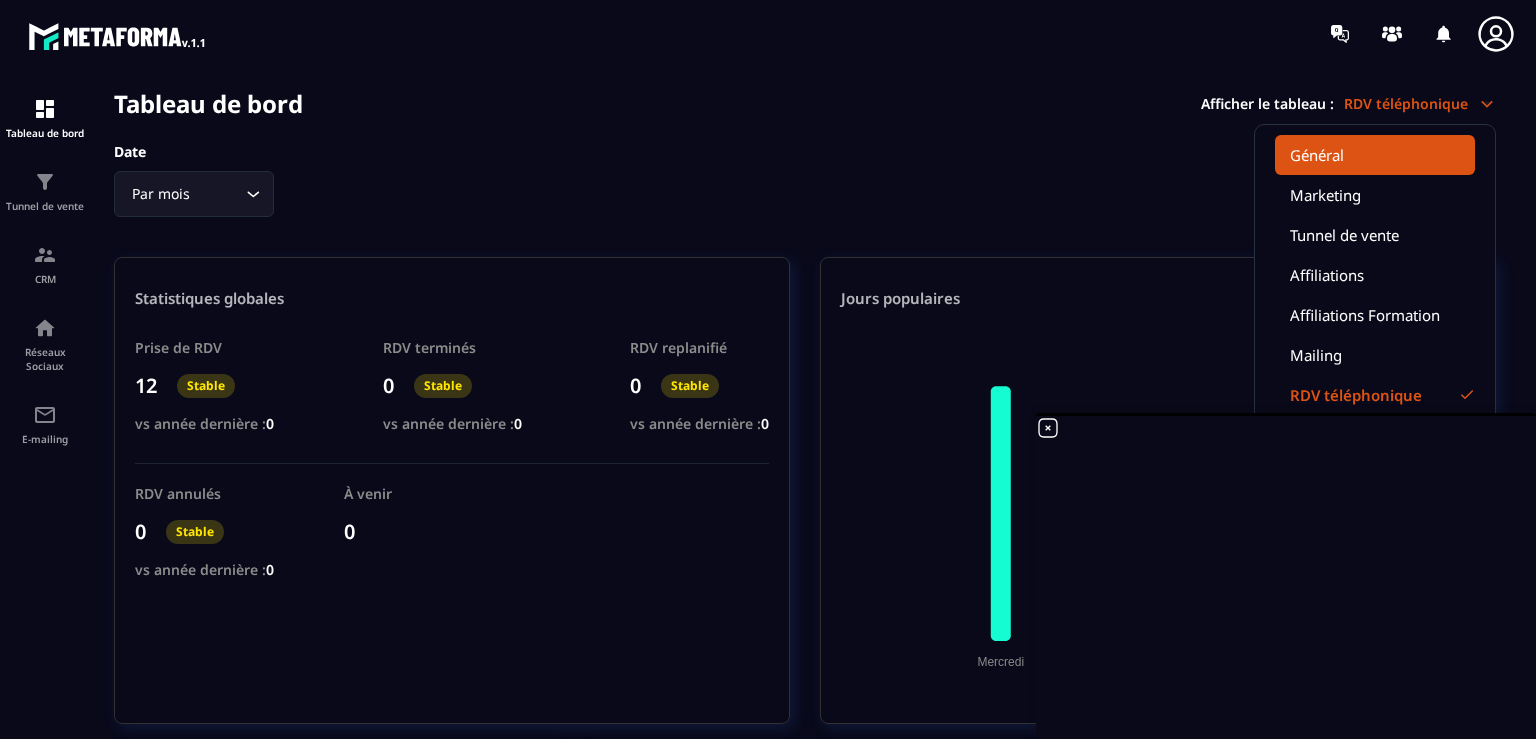 click on "Général" at bounding box center (1375, 155) 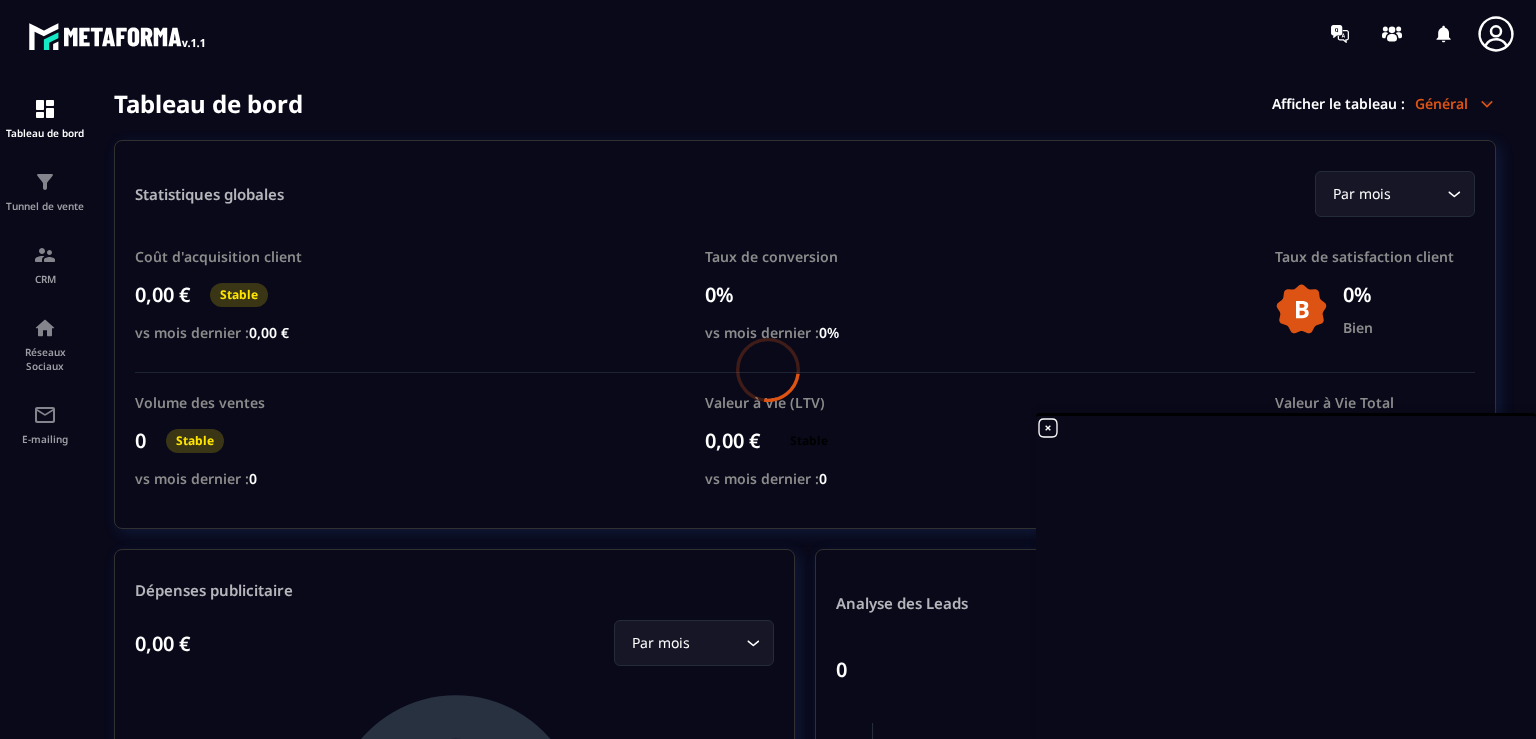 click at bounding box center [768, 369] 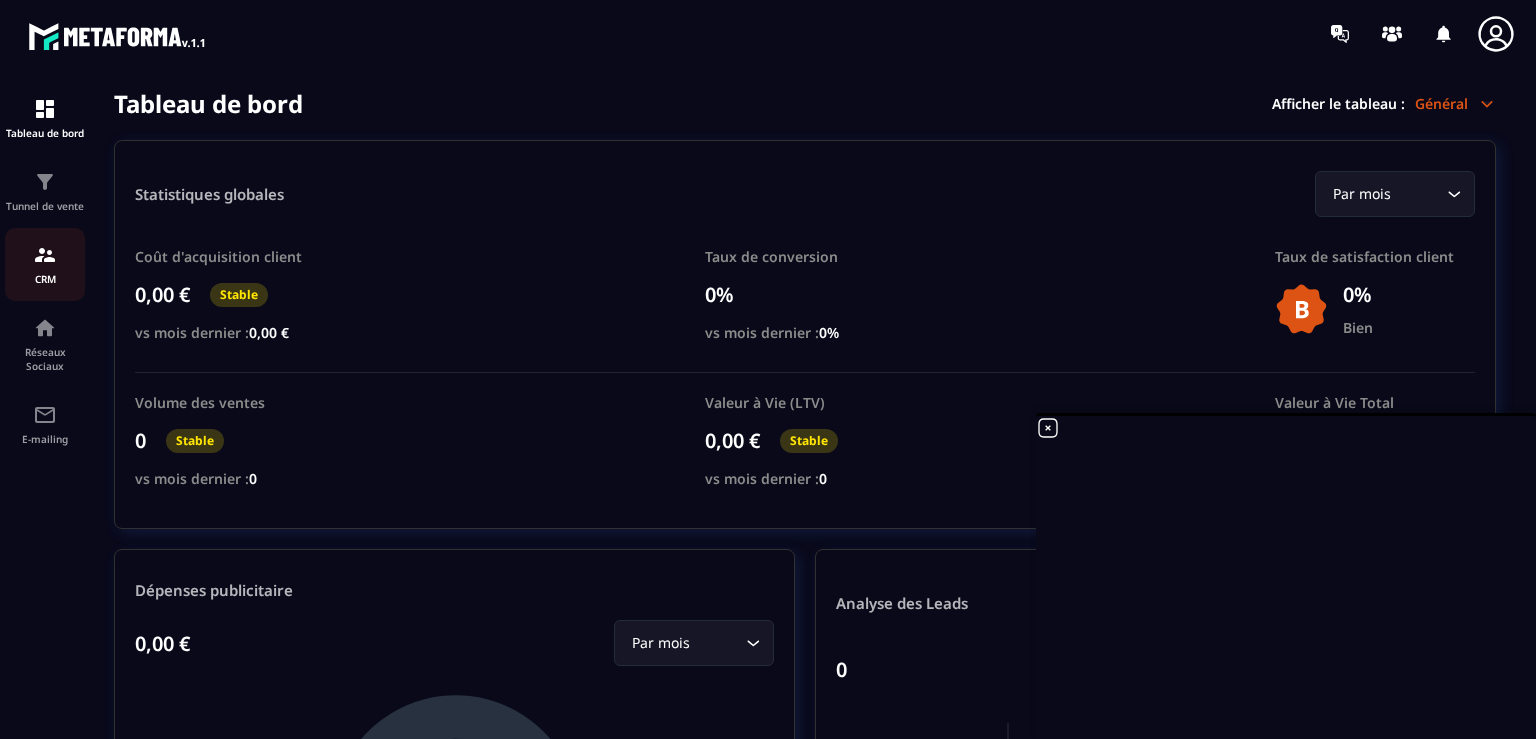 click on "CRM" at bounding box center [45, 279] 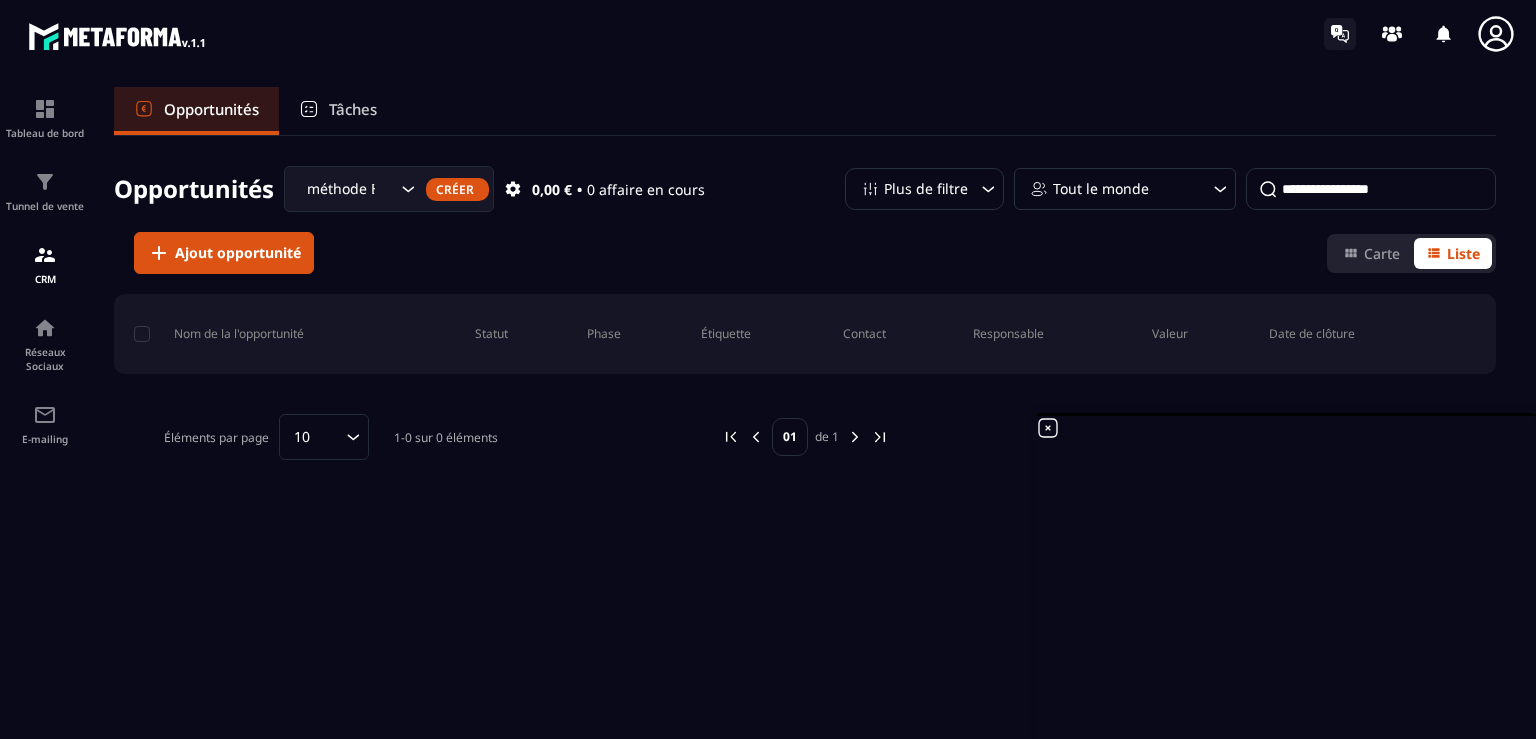 click 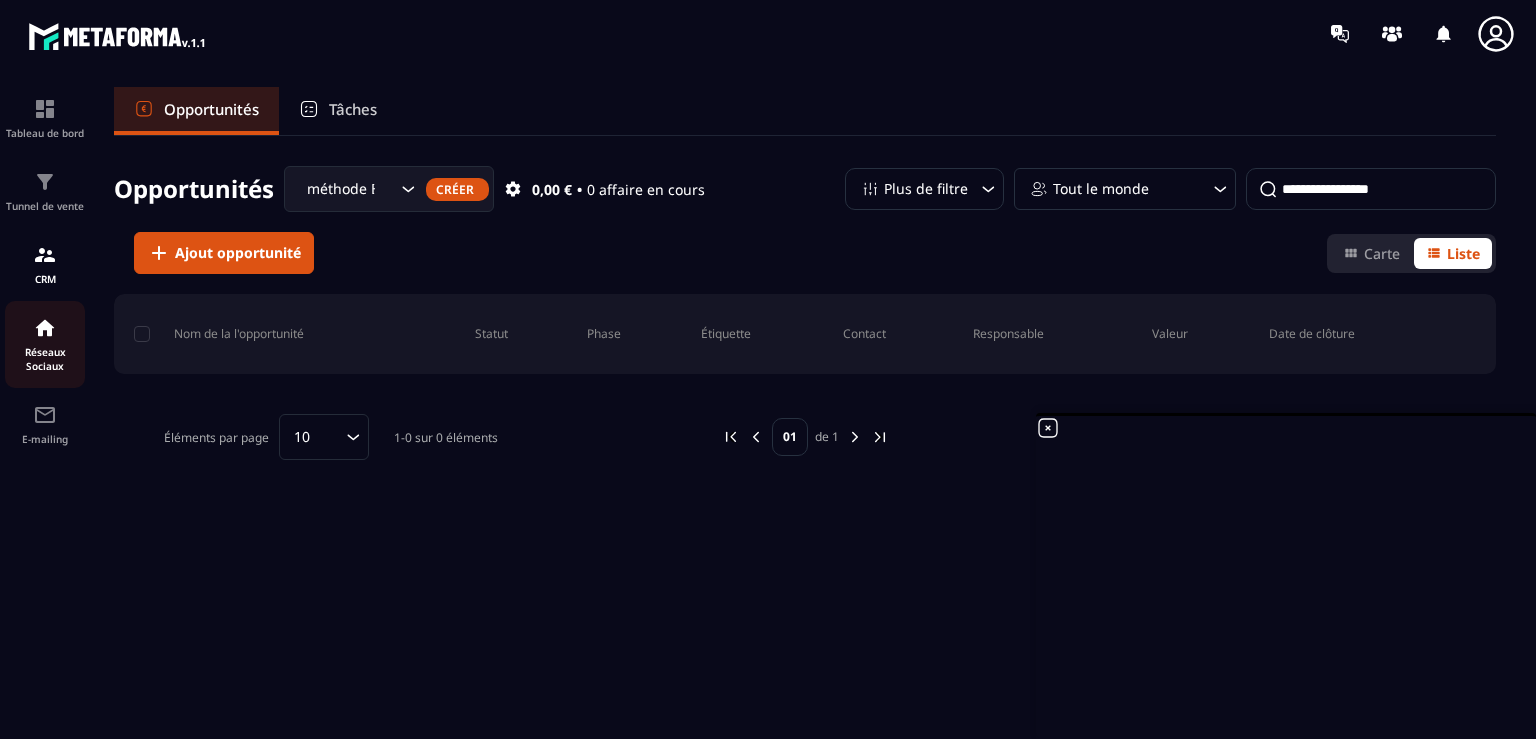click at bounding box center [45, 328] 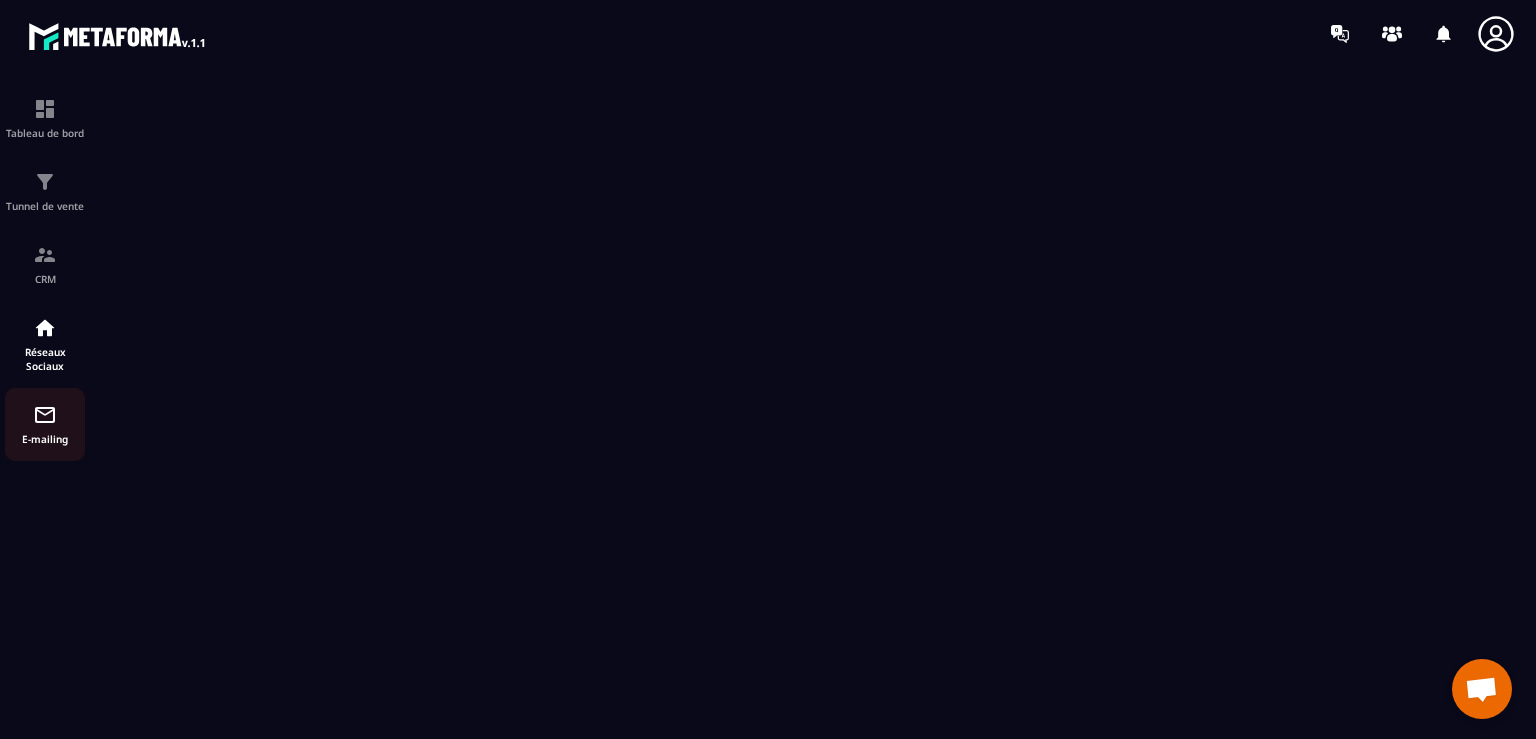 click on "E-mailing" at bounding box center (45, 424) 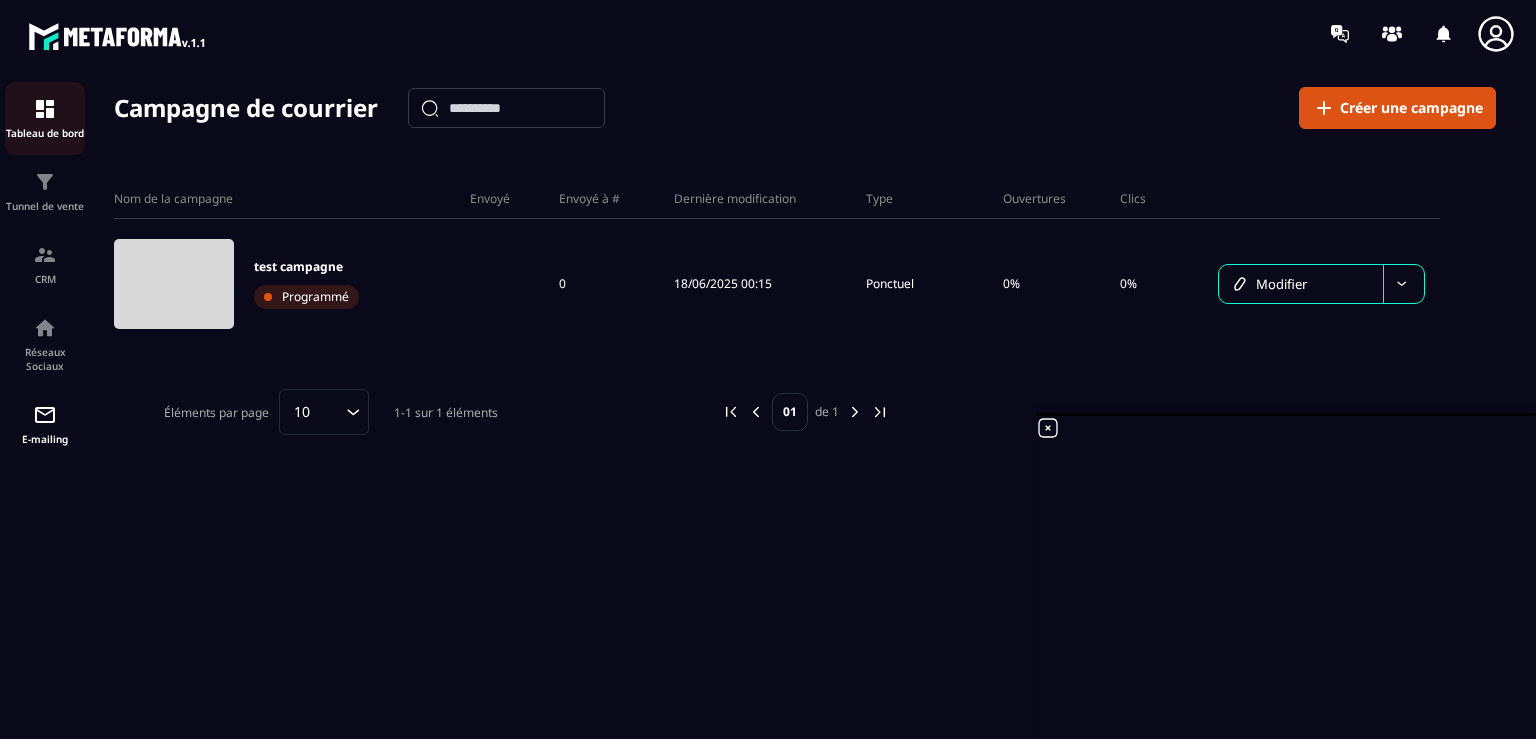 click at bounding box center (45, 109) 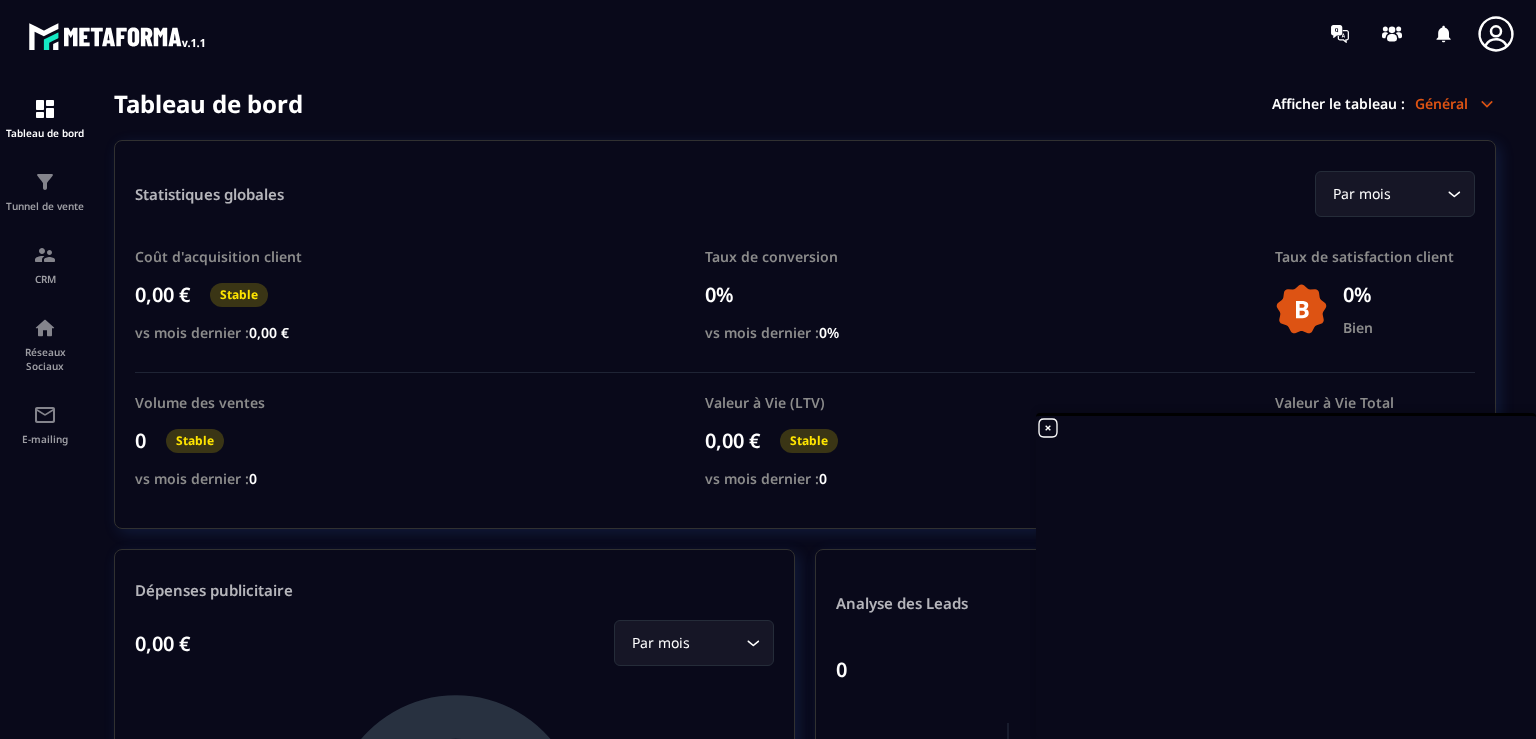 click 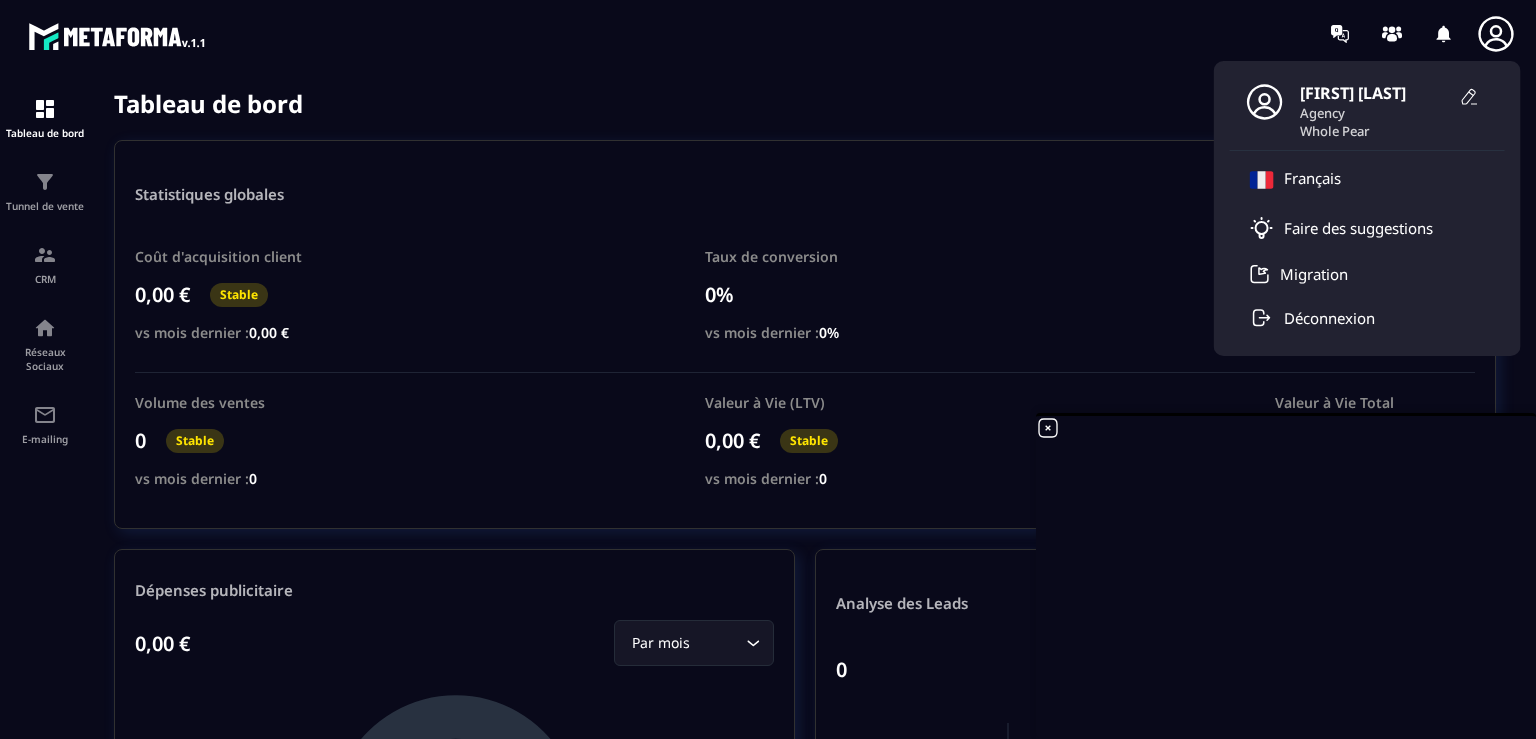 click 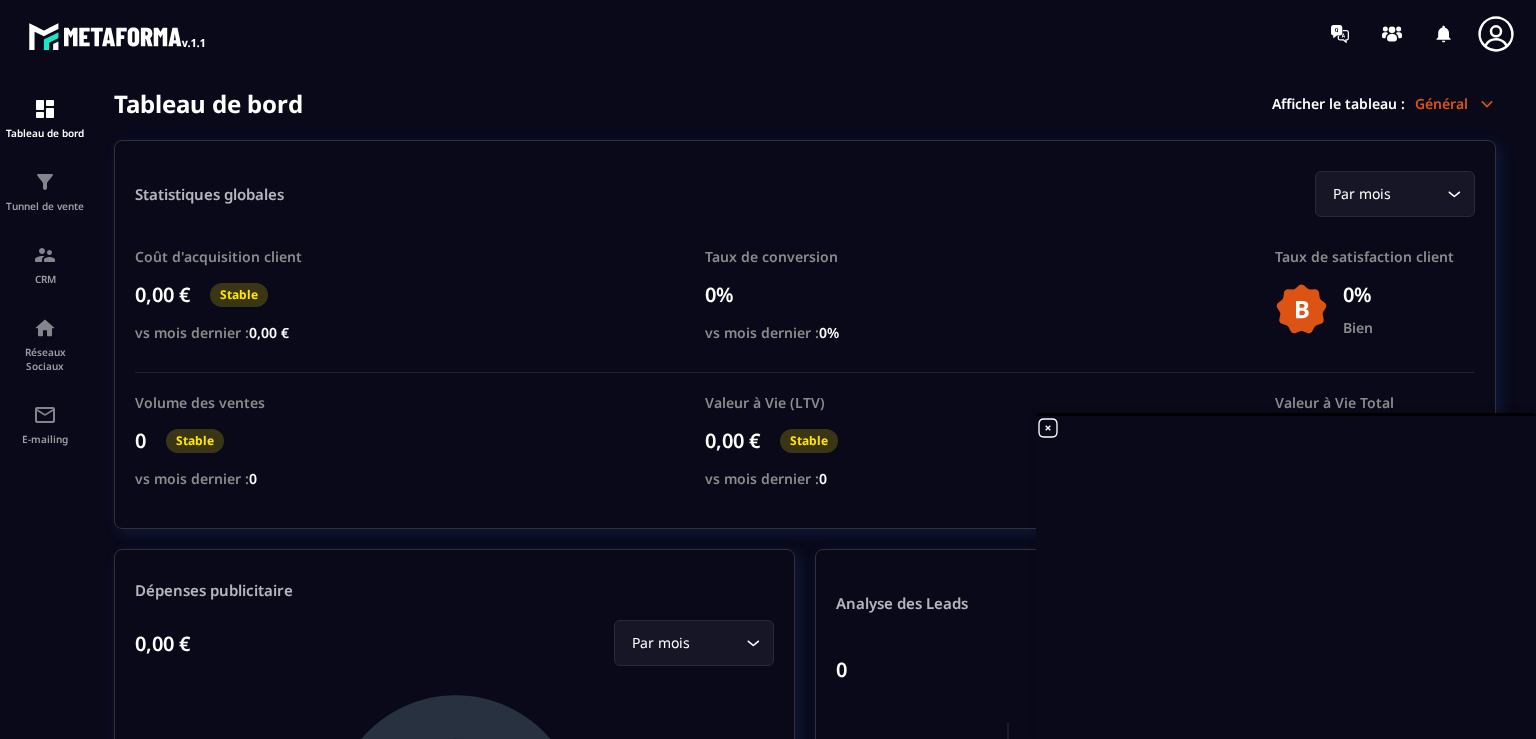 click on "Tableau de bord Afficher le tableau :  Général" at bounding box center [805, 103] 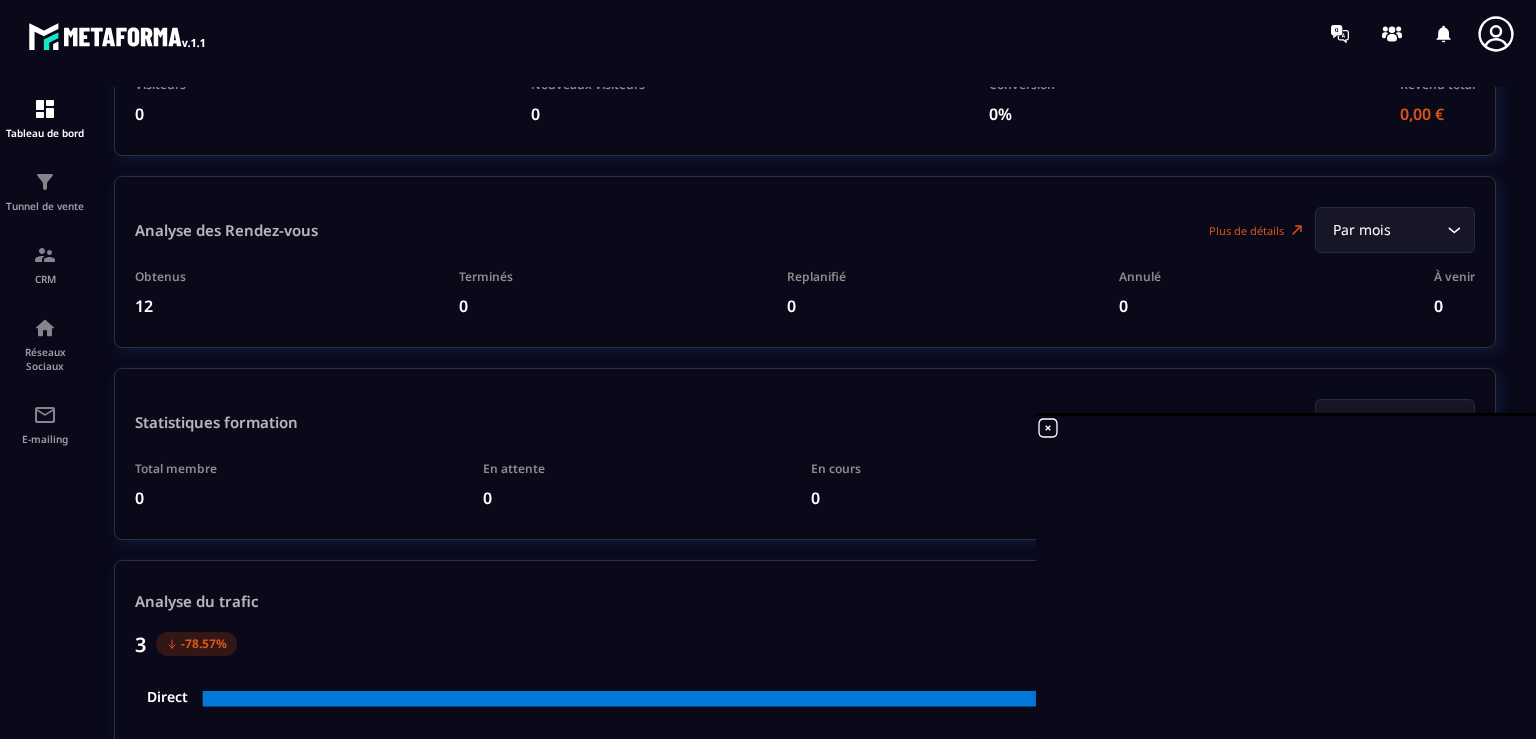 scroll, scrollTop: 4648, scrollLeft: 0, axis: vertical 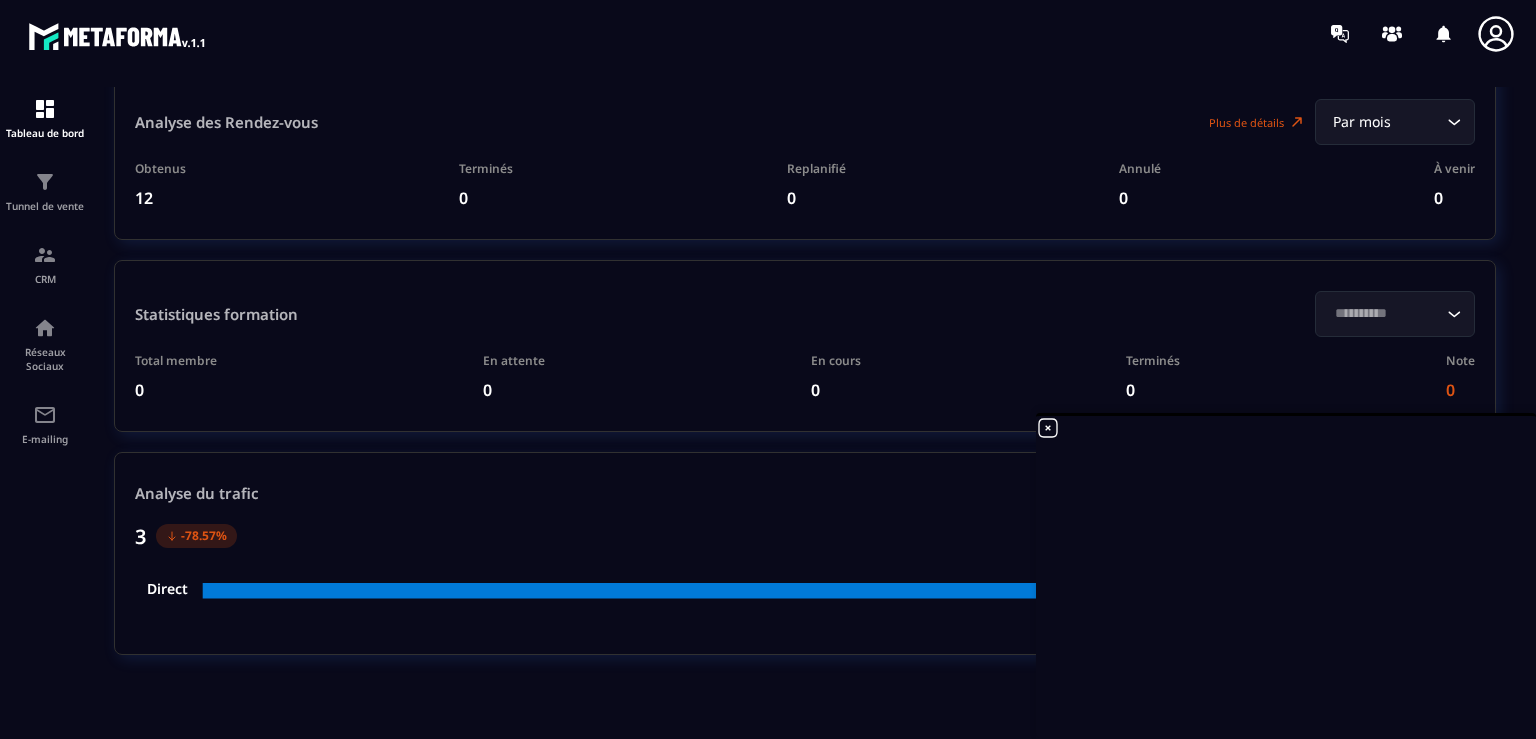 click at bounding box center (118, 36) 